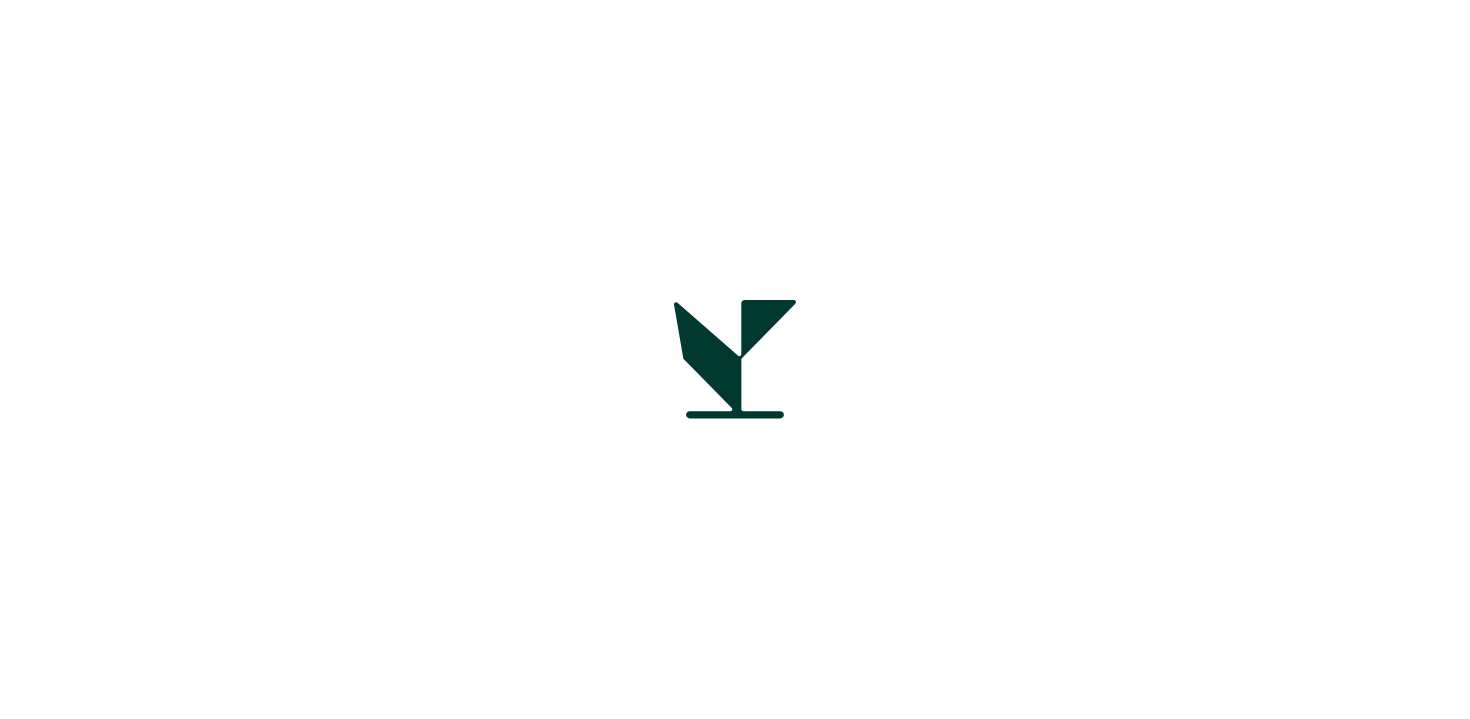scroll, scrollTop: 0, scrollLeft: 0, axis: both 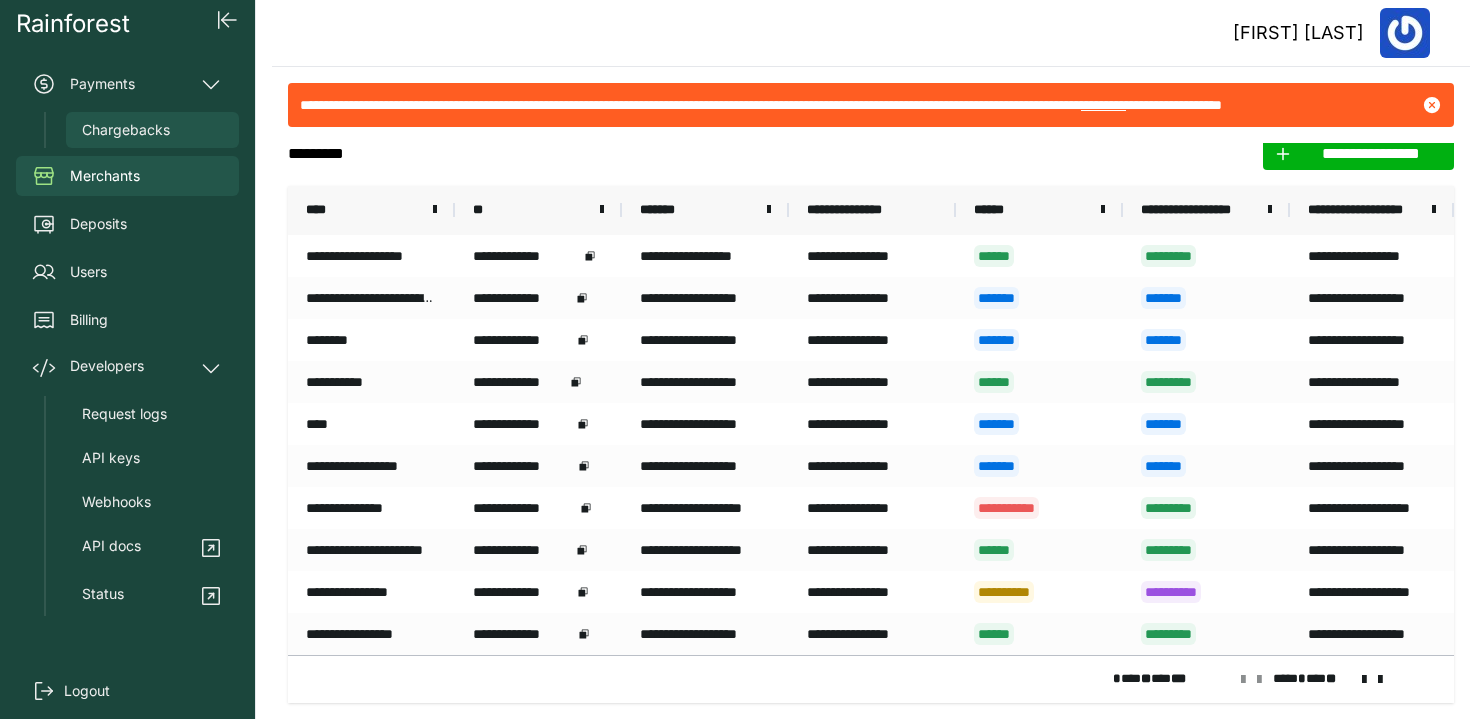 click on "Chargebacks" at bounding box center [126, 130] 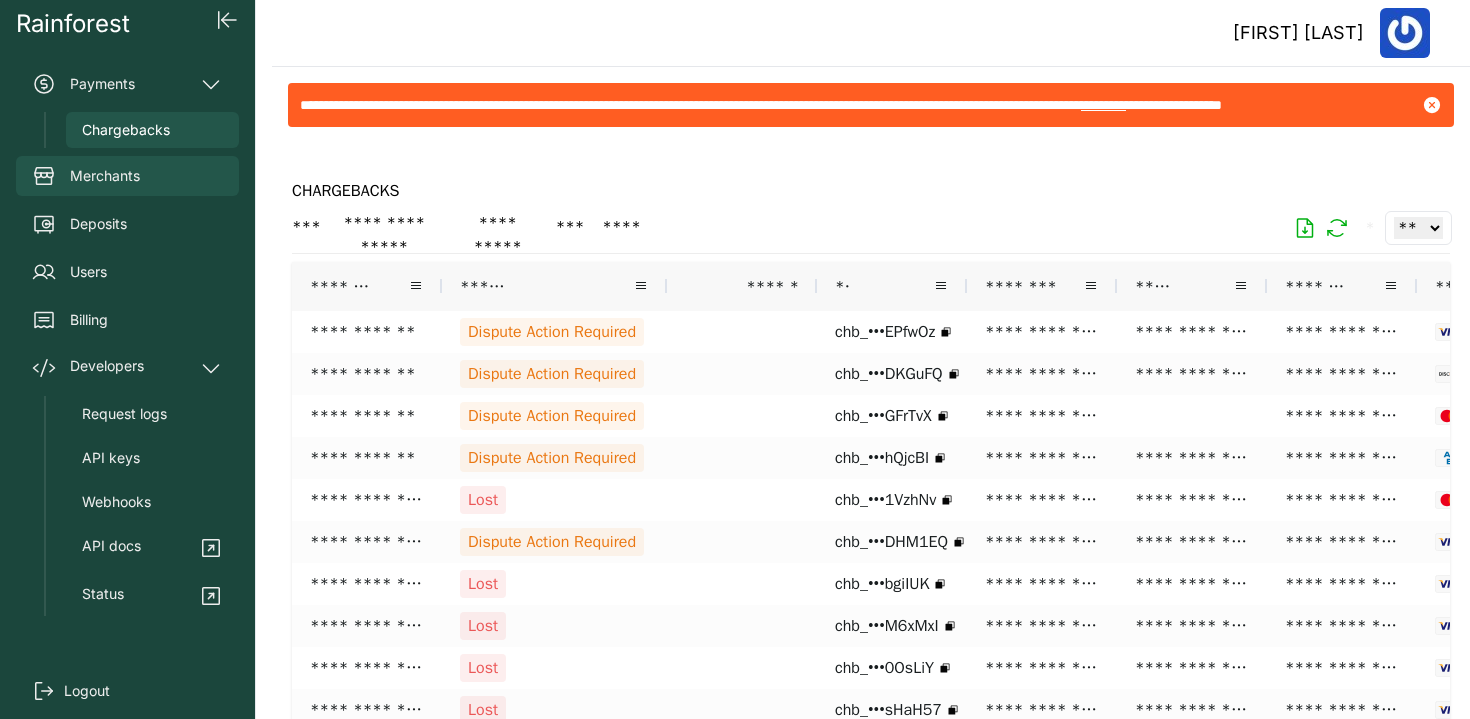 click on "Merchants" at bounding box center [105, 176] 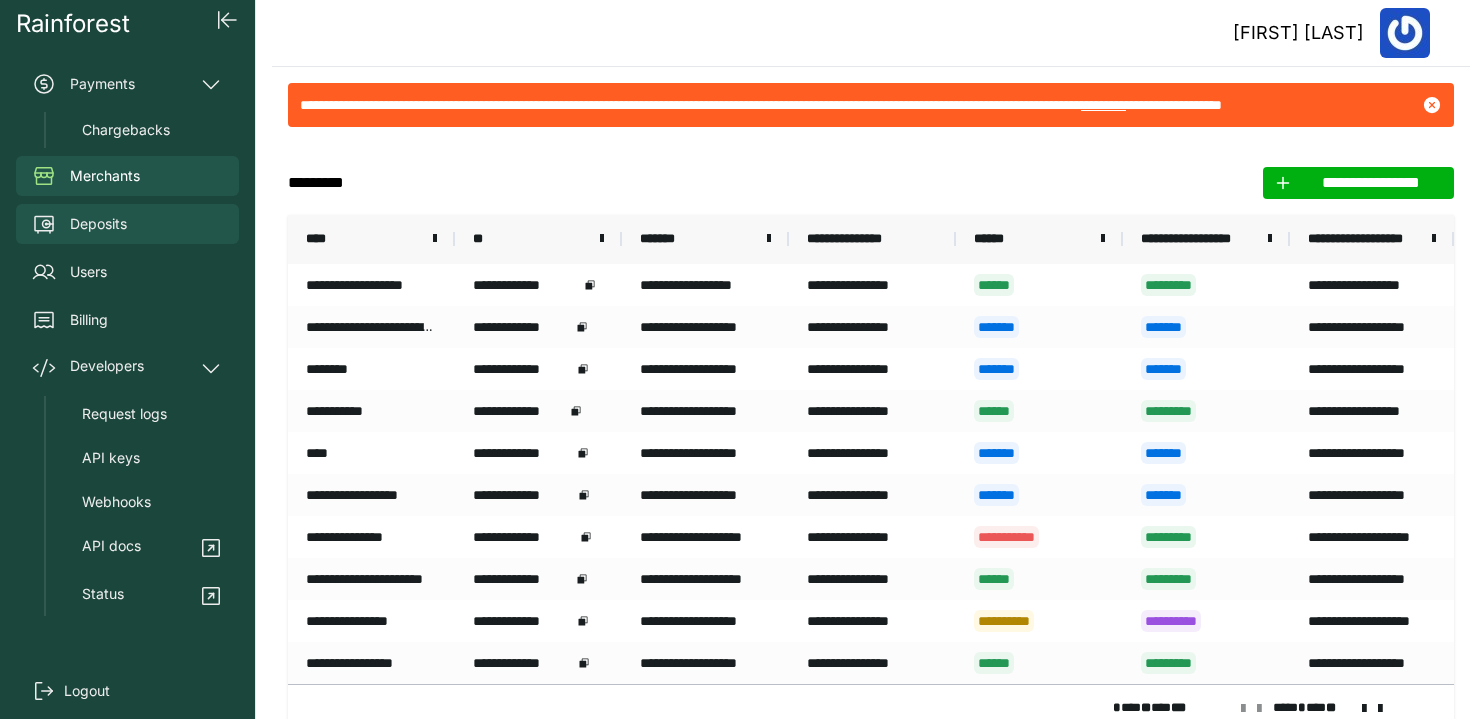 click on "Deposits" at bounding box center [98, 224] 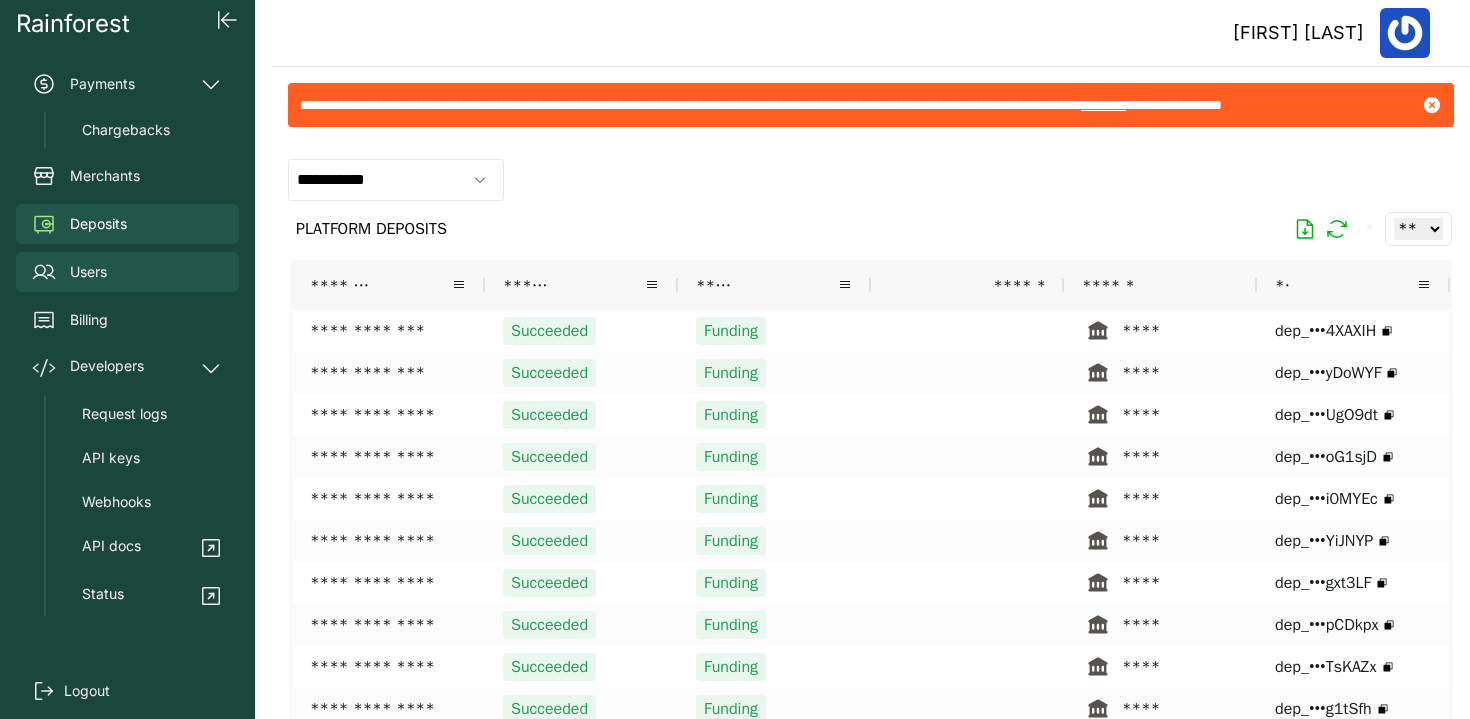 click on "Users" at bounding box center [88, 272] 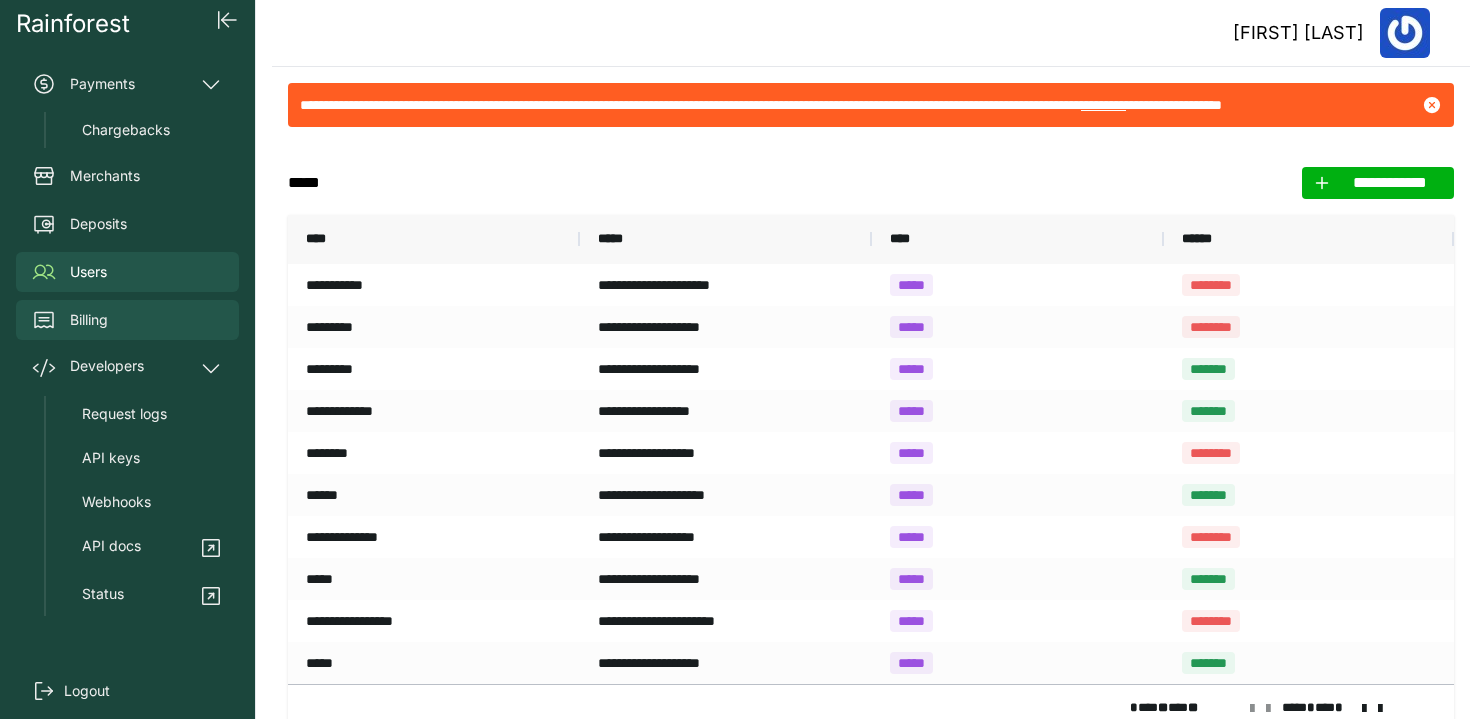 click on "Billing" at bounding box center (89, 320) 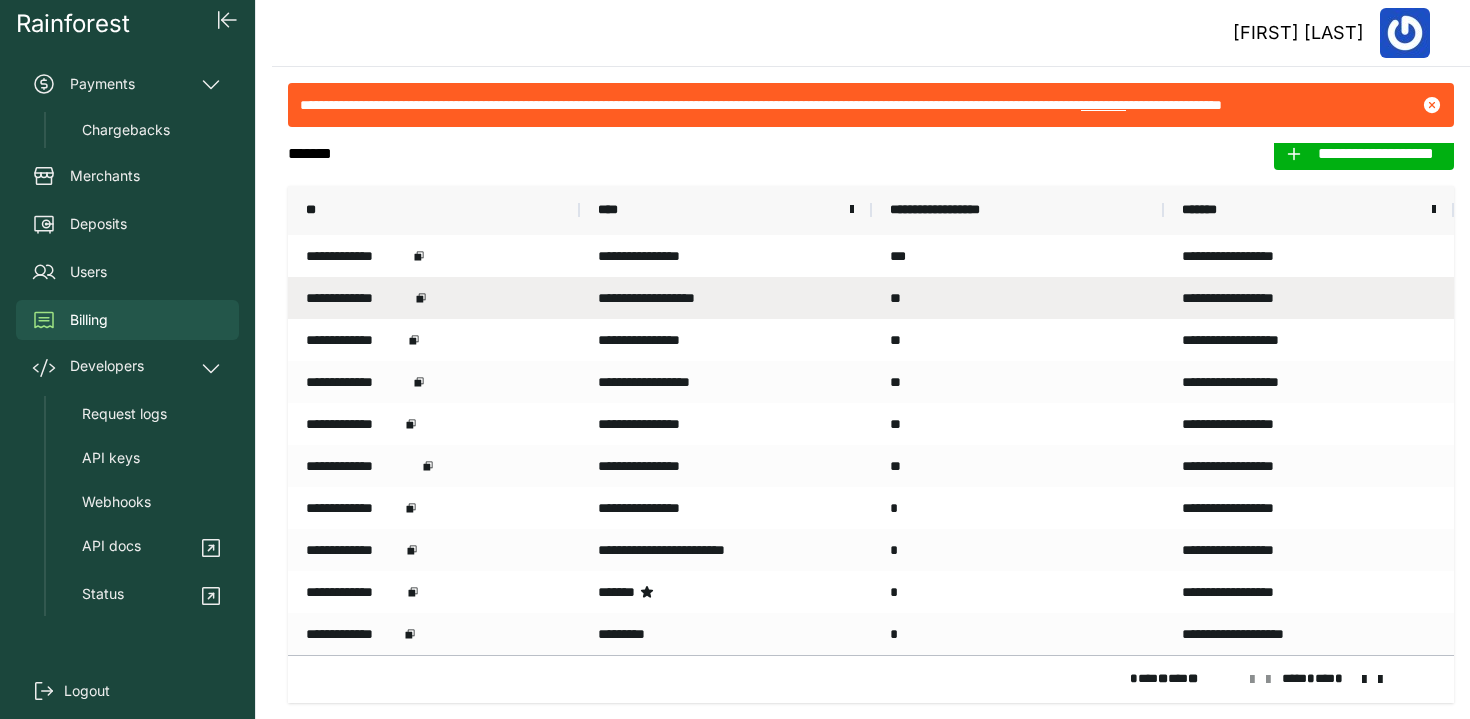 scroll, scrollTop: 0, scrollLeft: 0, axis: both 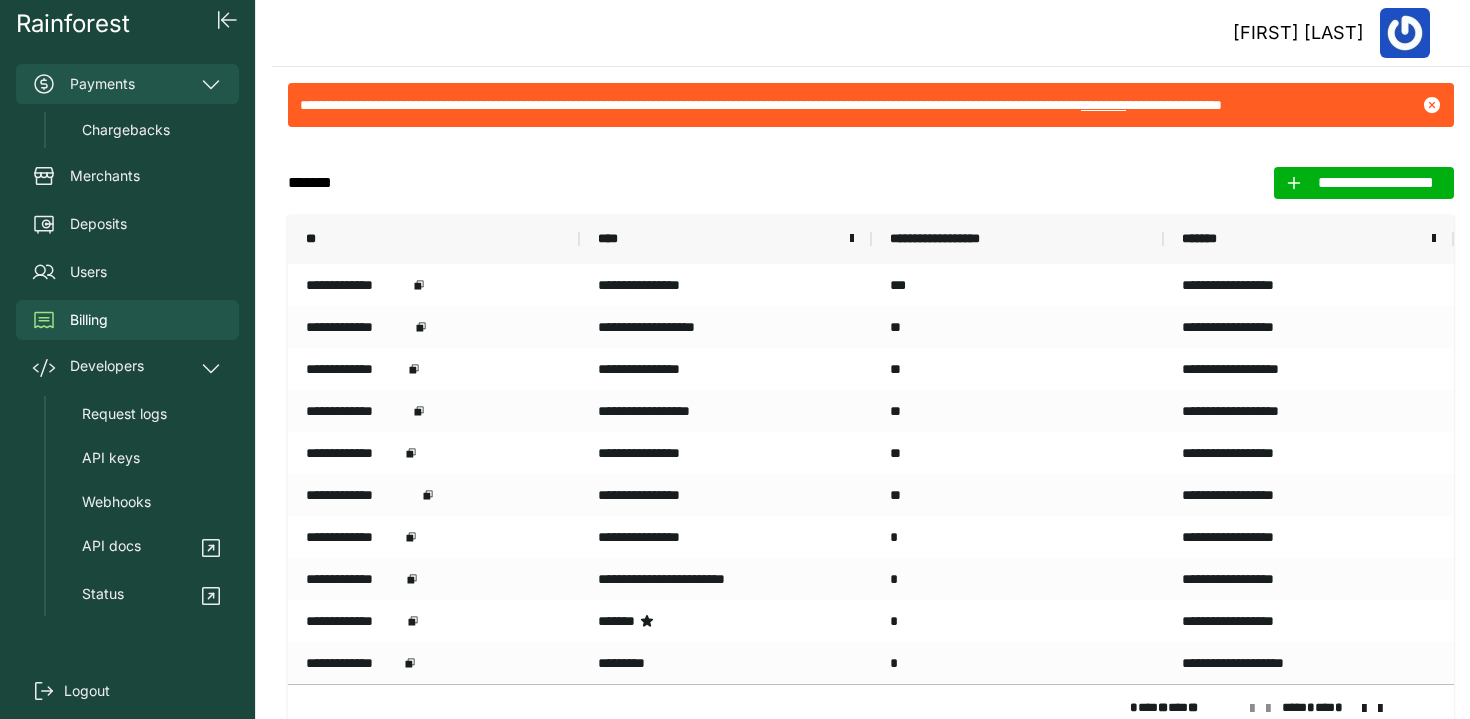 click on "Payments" at bounding box center [127, 84] 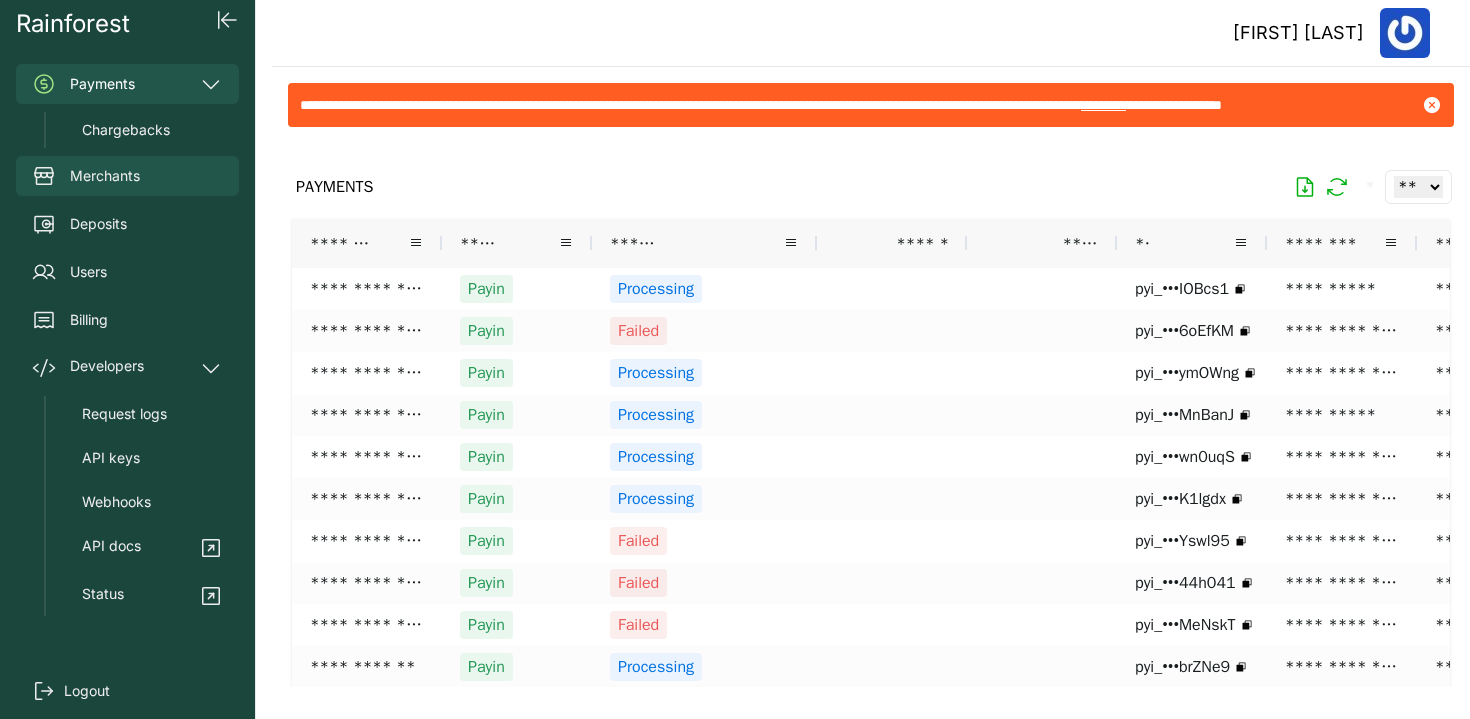 click on "Merchants" at bounding box center [127, 176] 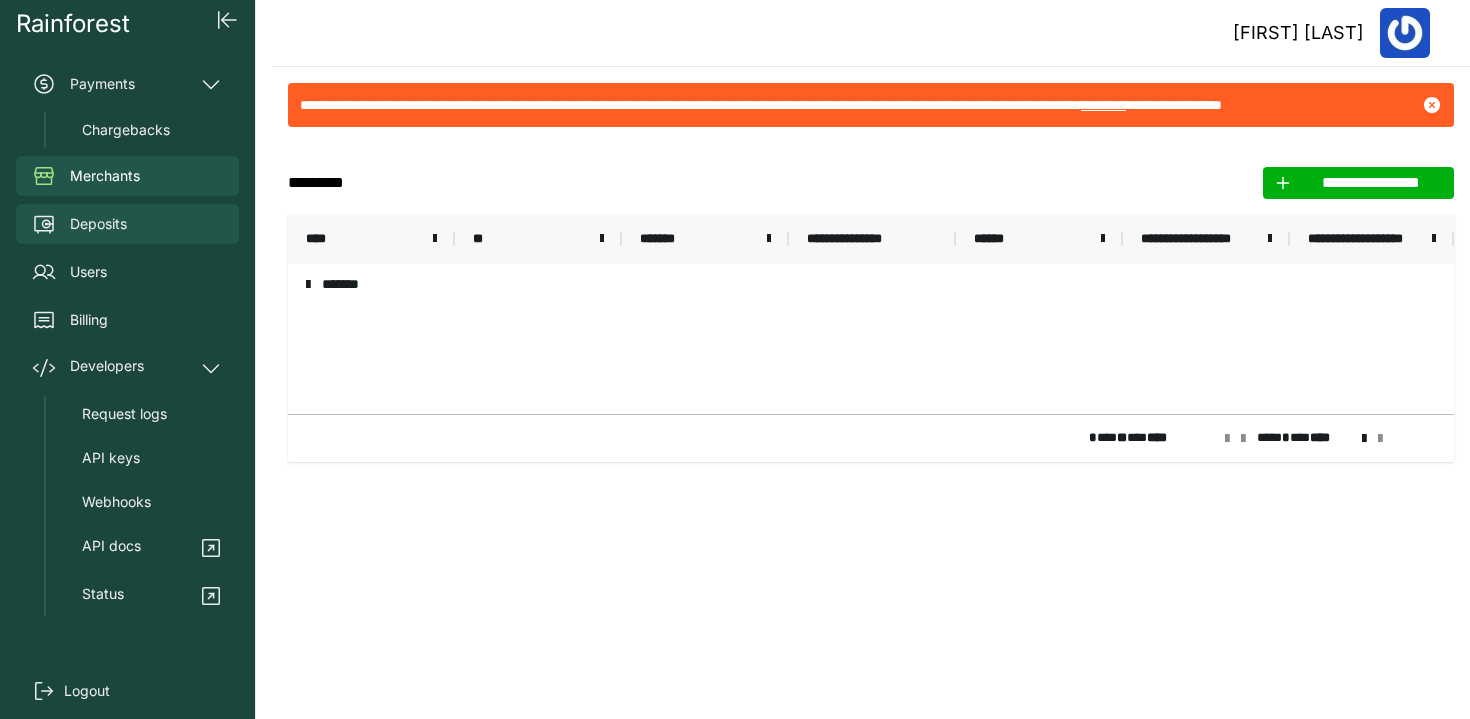 click on "Deposits" at bounding box center [98, 224] 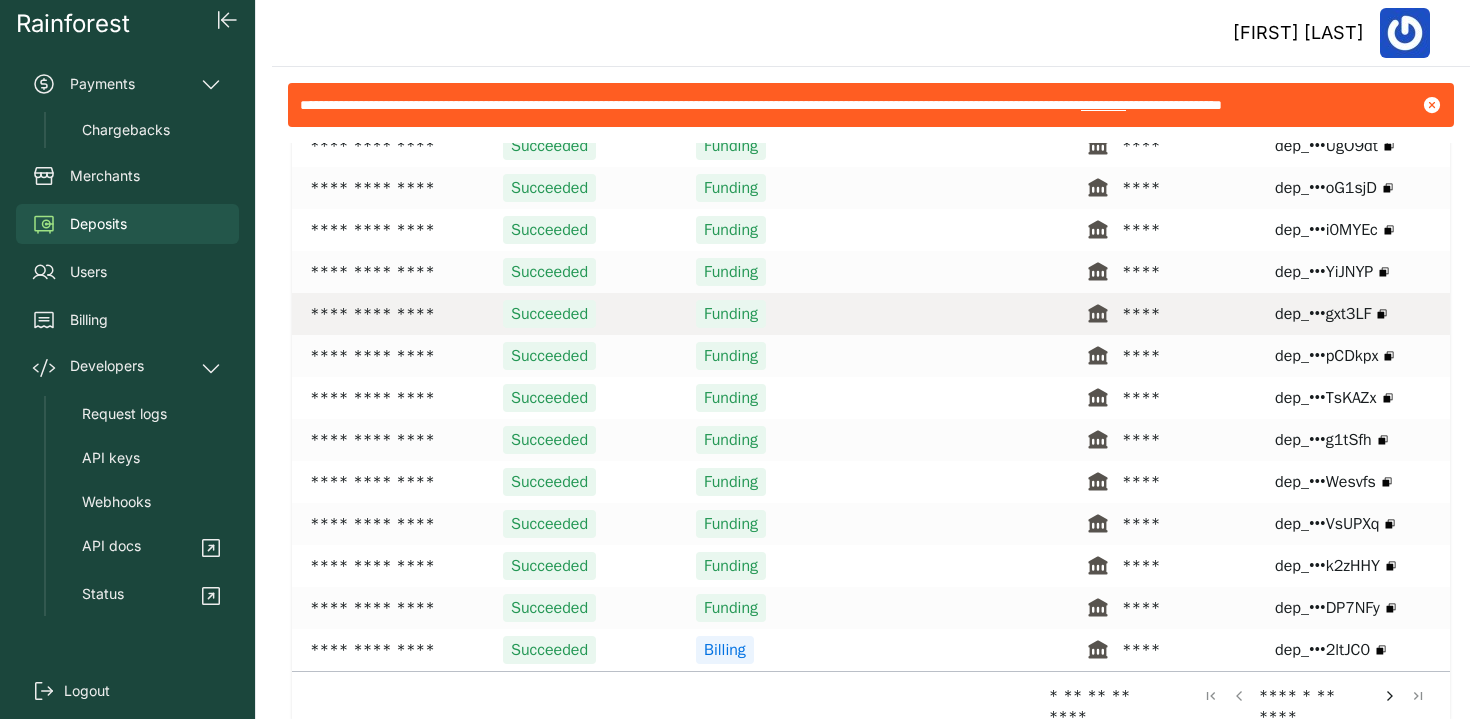 scroll, scrollTop: 0, scrollLeft: 0, axis: both 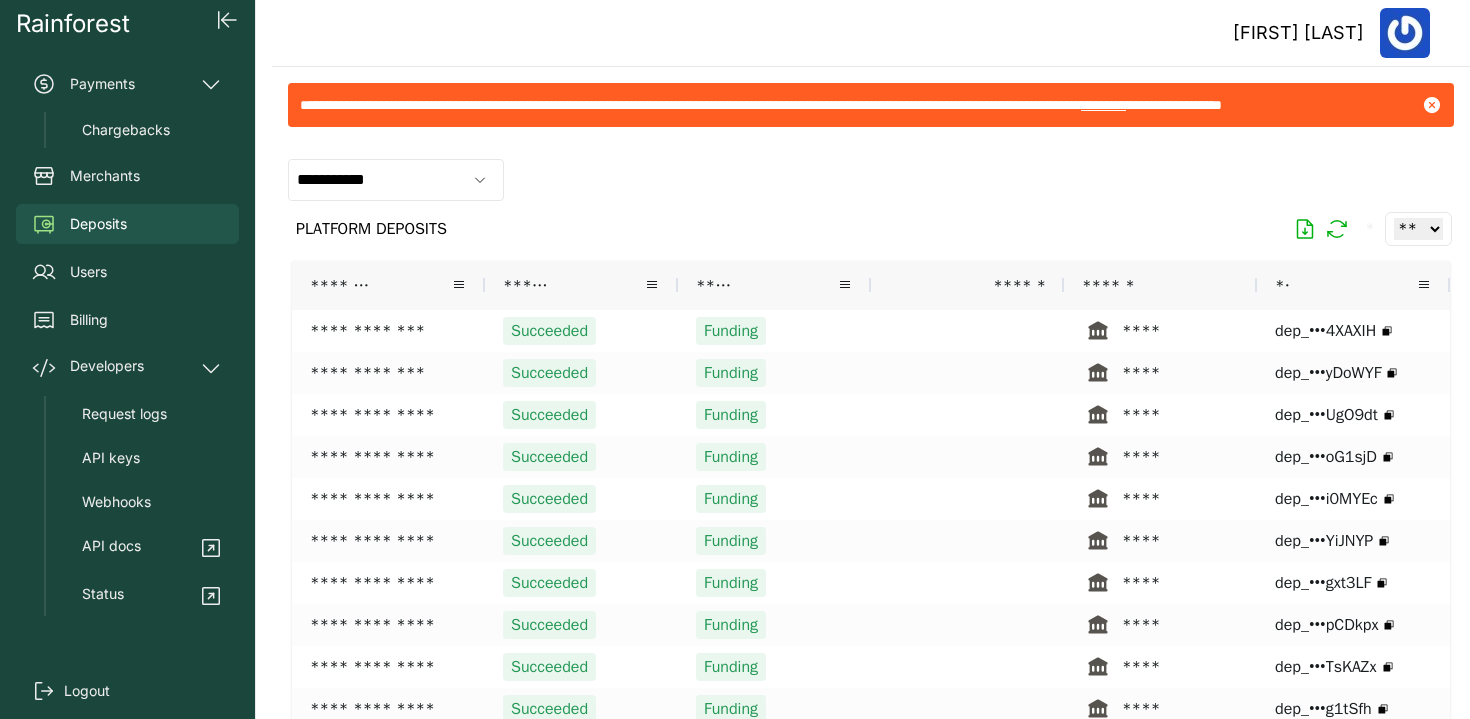 click 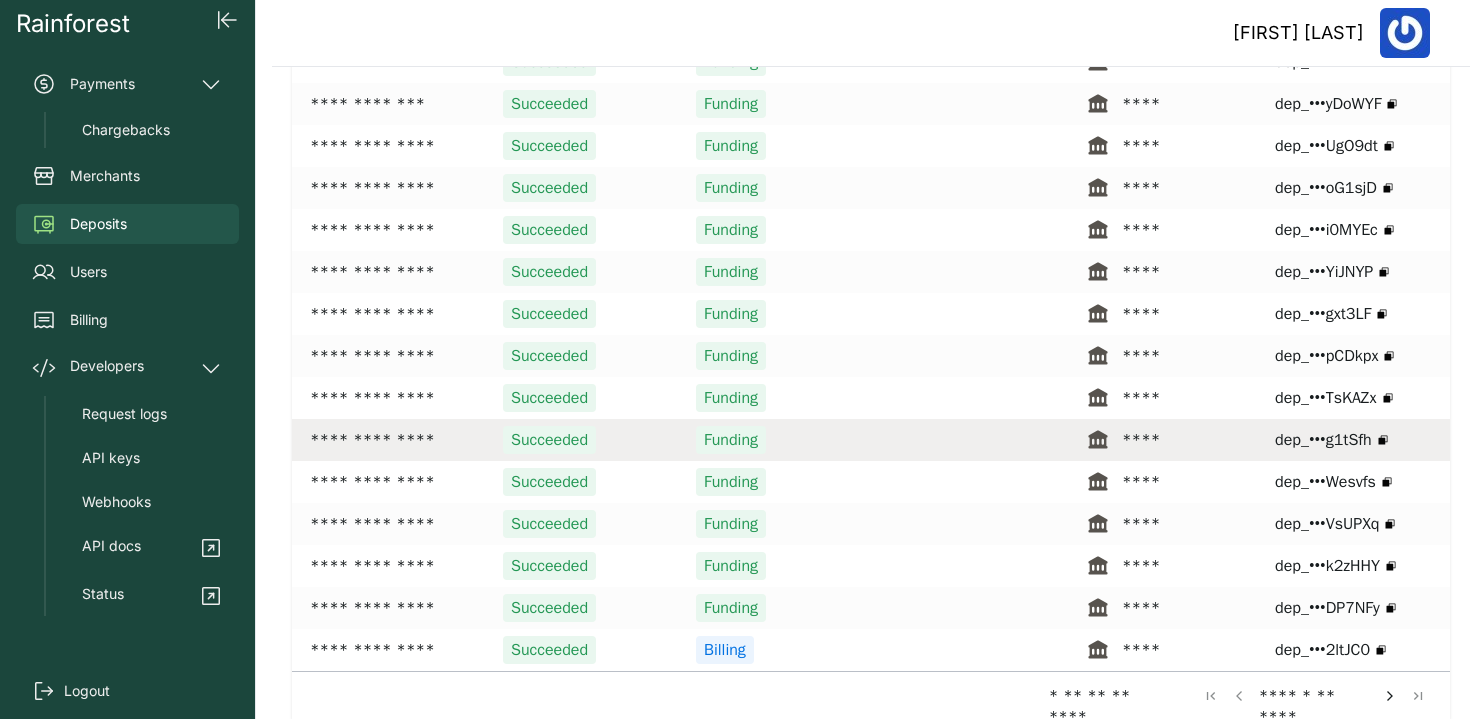 scroll, scrollTop: 0, scrollLeft: 0, axis: both 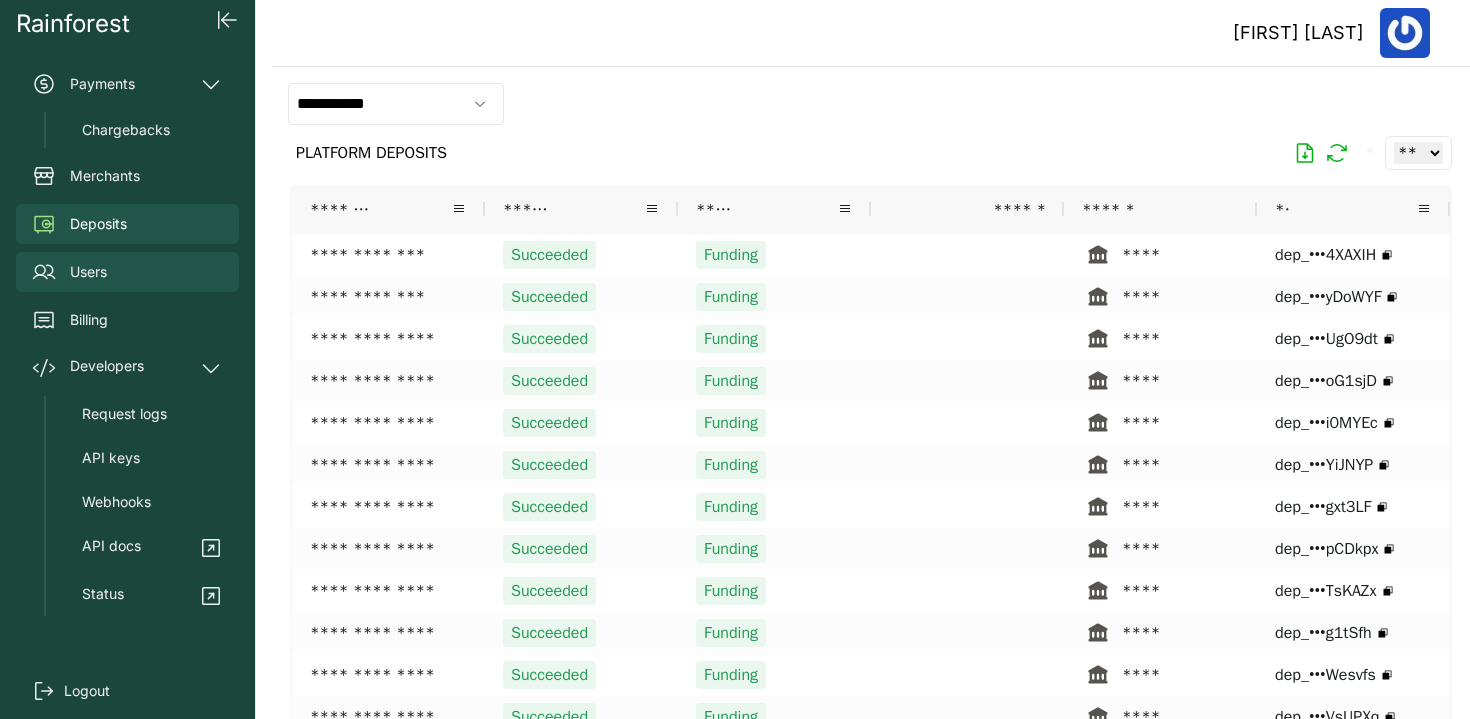 click on "Users" at bounding box center (88, 272) 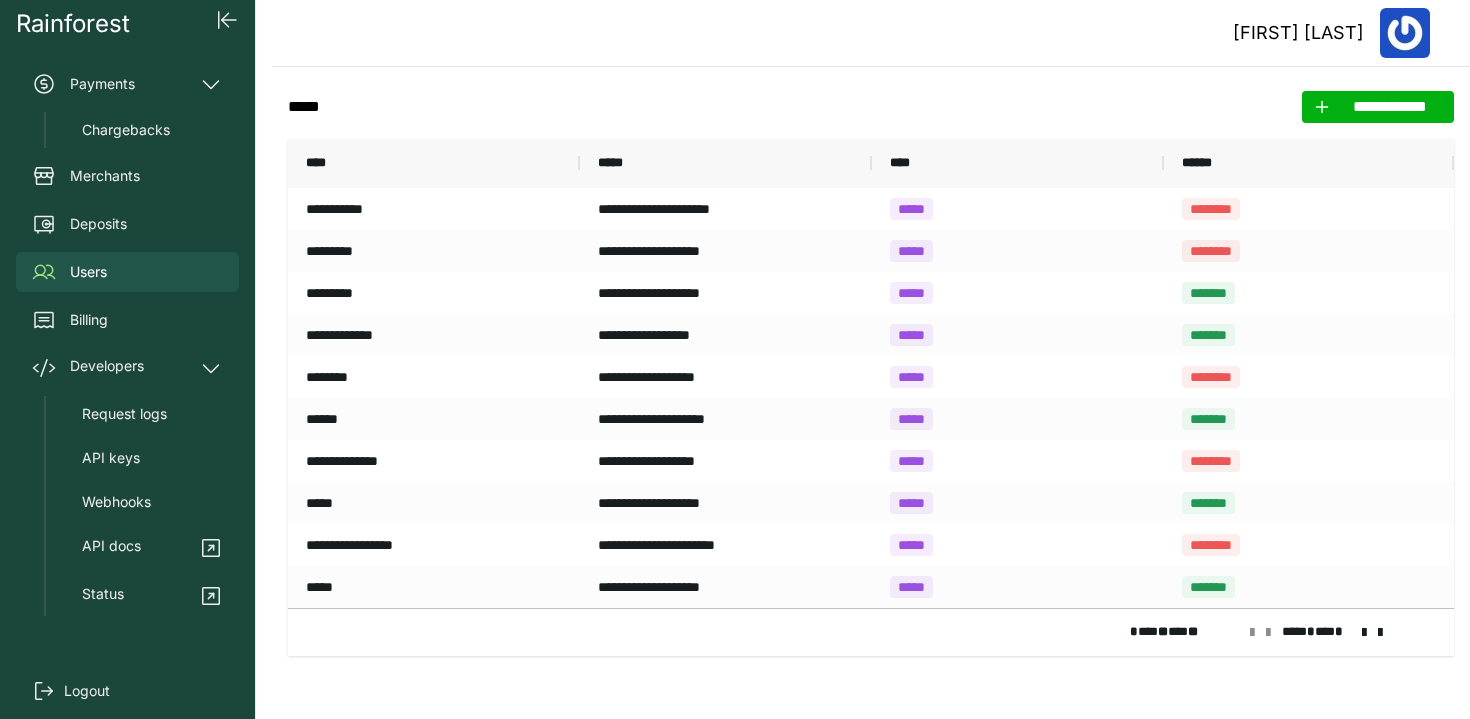 click at bounding box center [1364, 633] 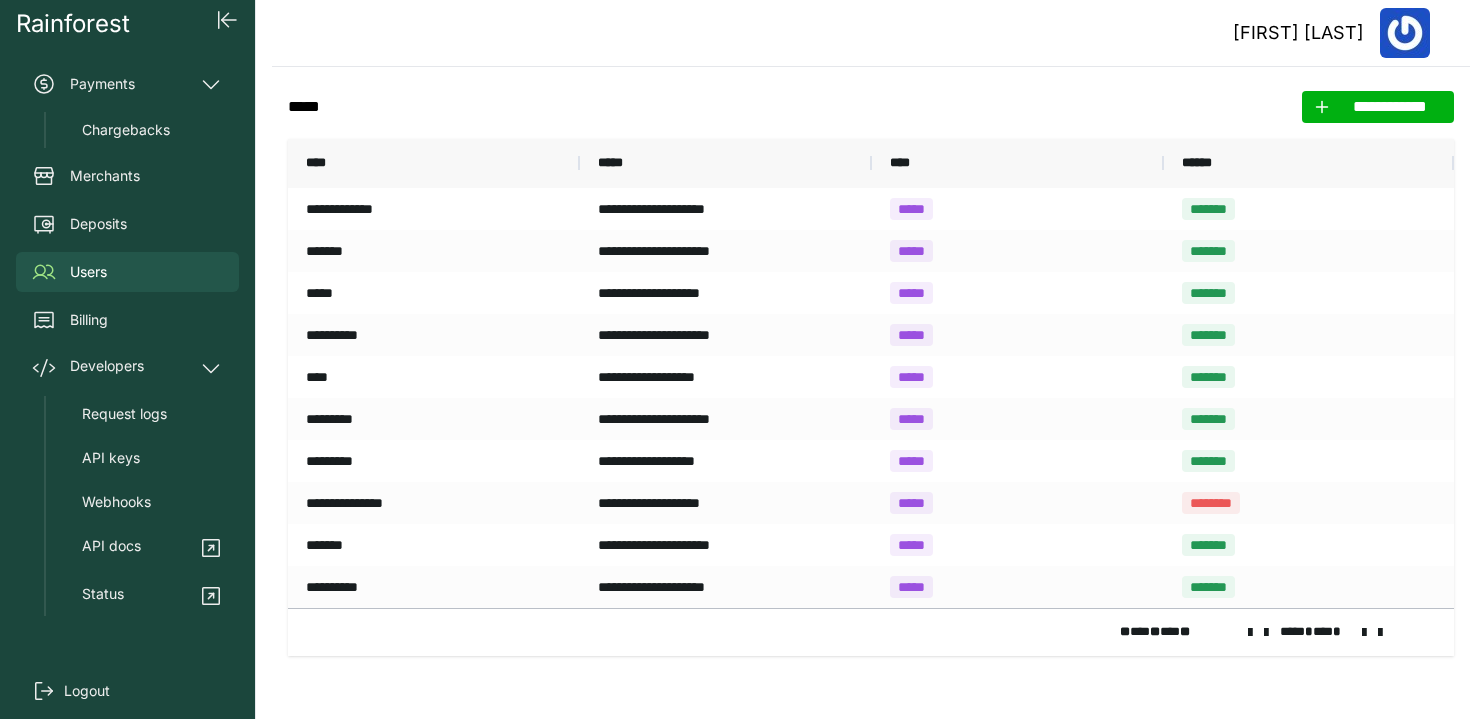 click at bounding box center (1364, 633) 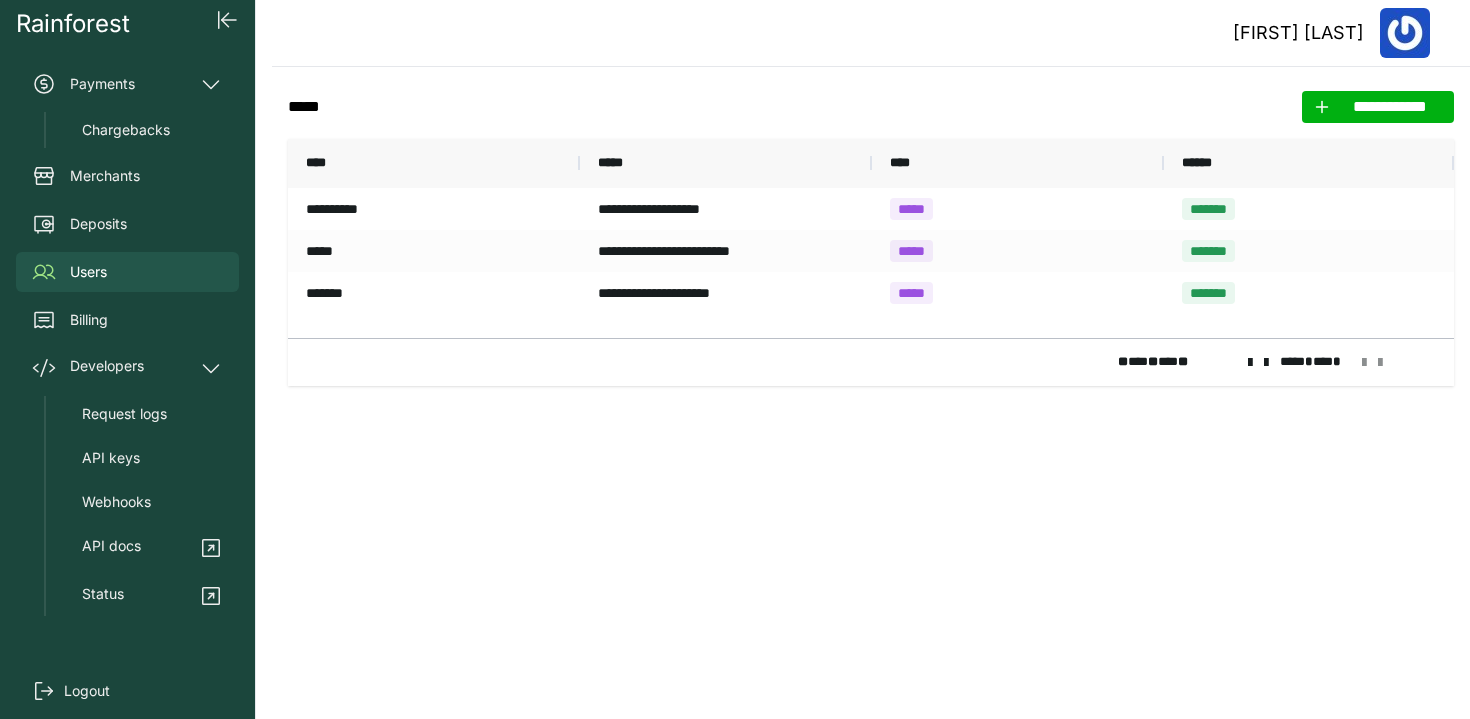 click at bounding box center [1266, 363] 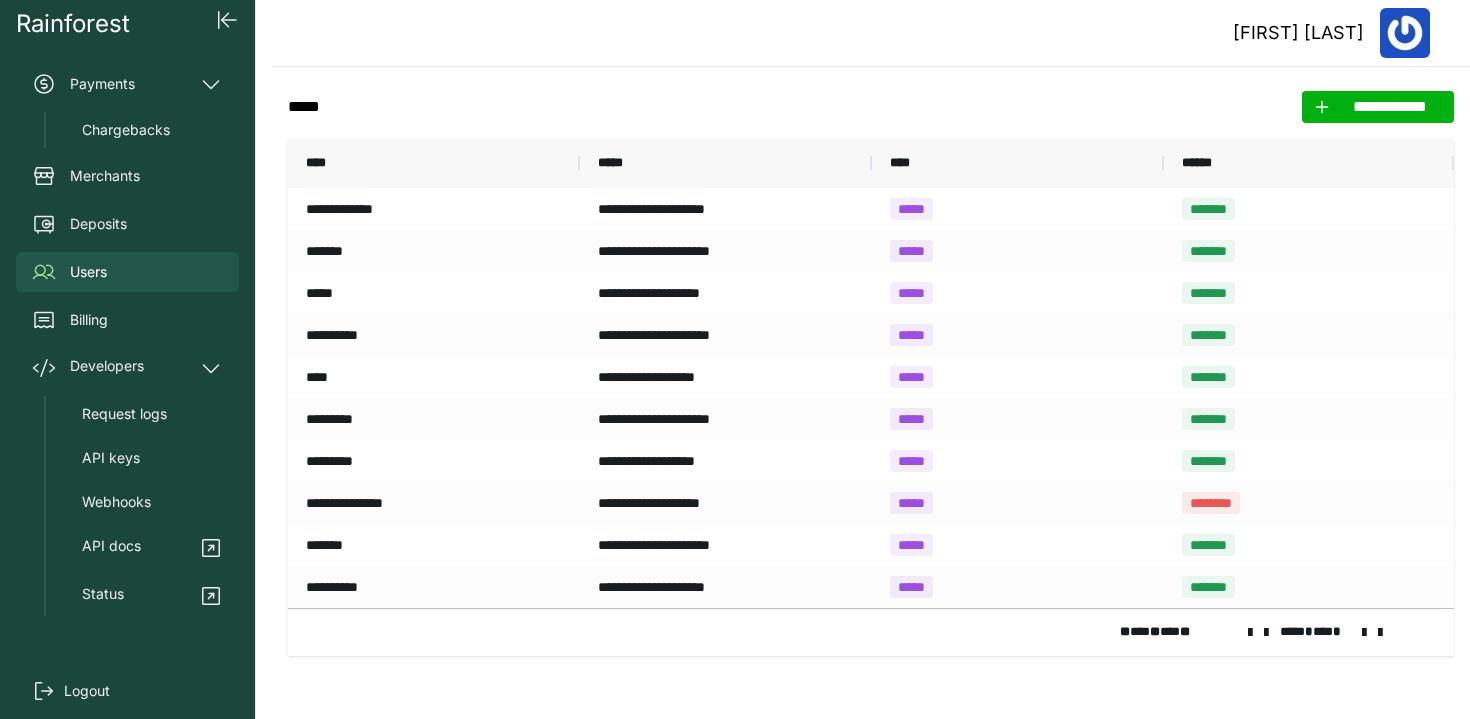 click at bounding box center [1266, 633] 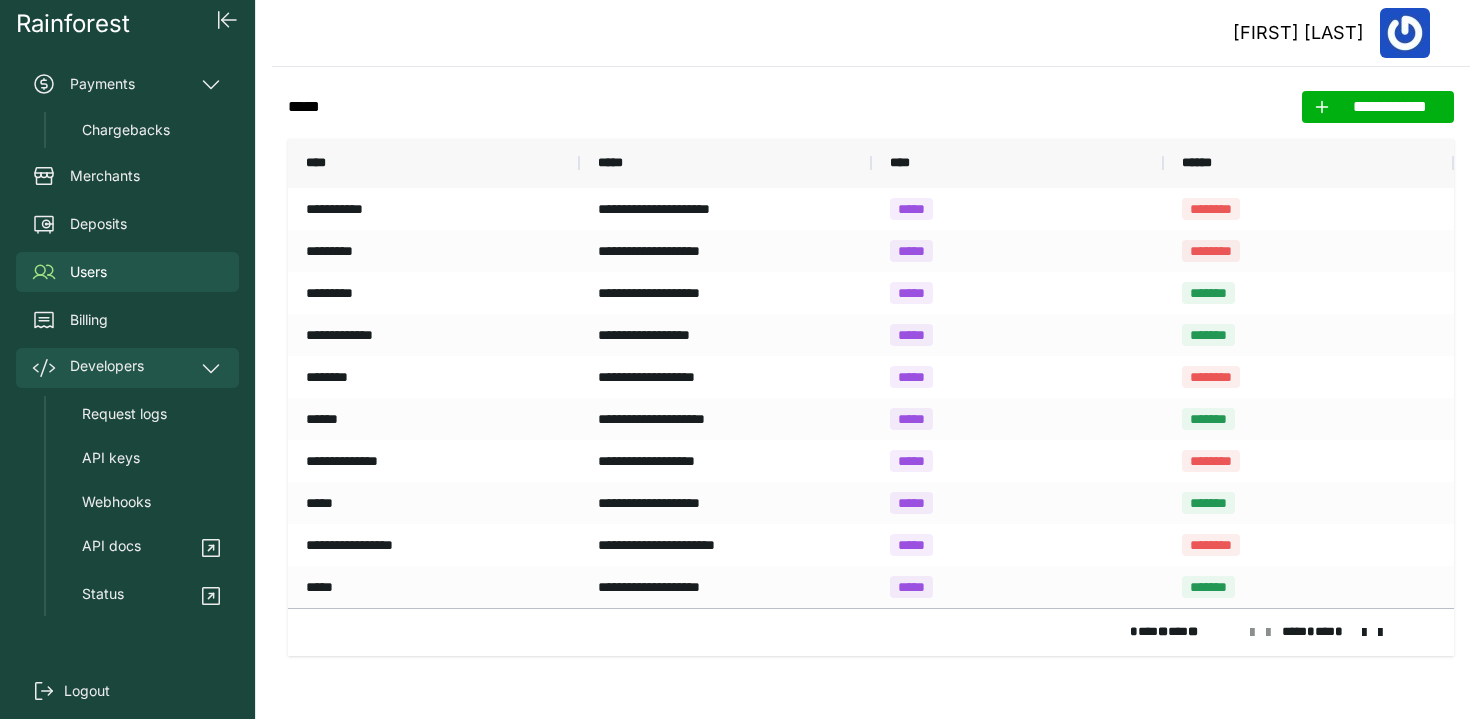 click on "Developers" at bounding box center (127, 368) 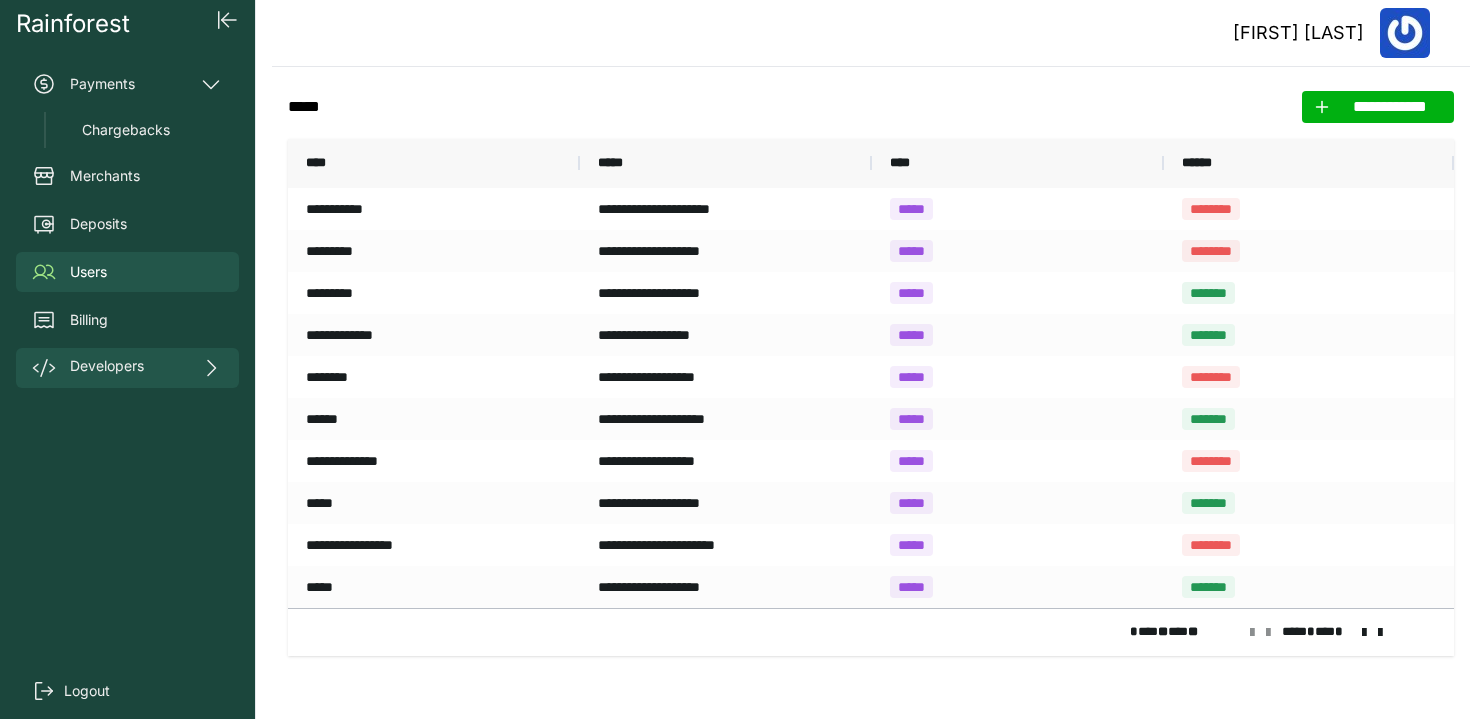 click on "Developers" at bounding box center (127, 368) 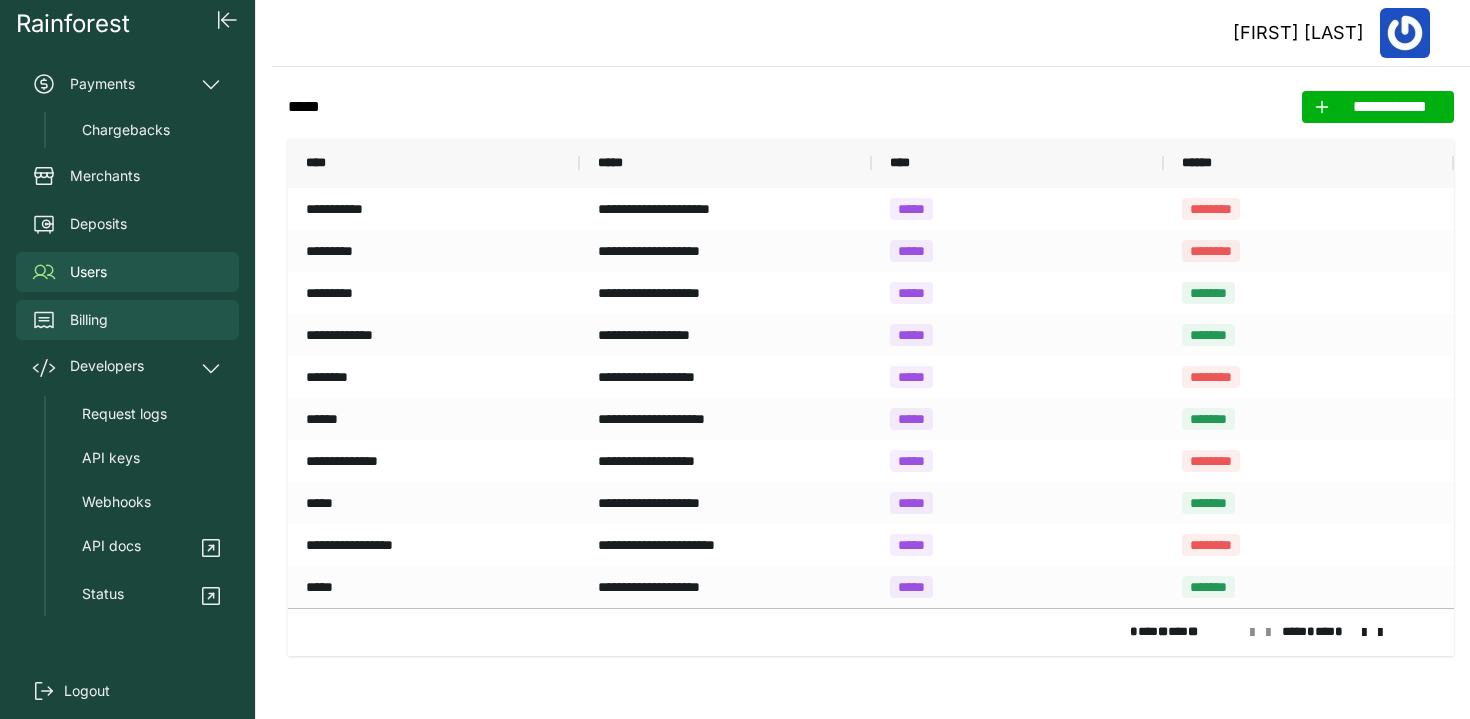 click on "Billing" at bounding box center (127, 320) 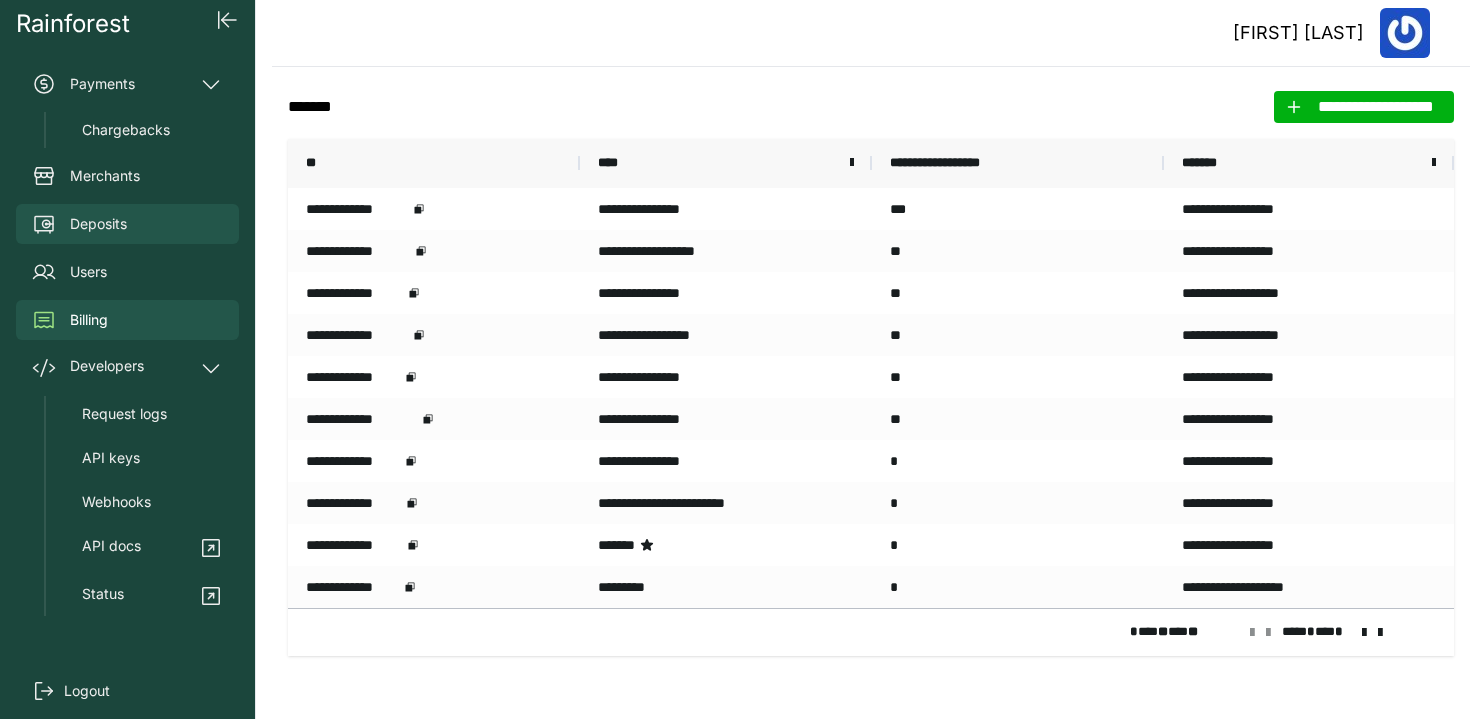click on "Deposits" at bounding box center [98, 224] 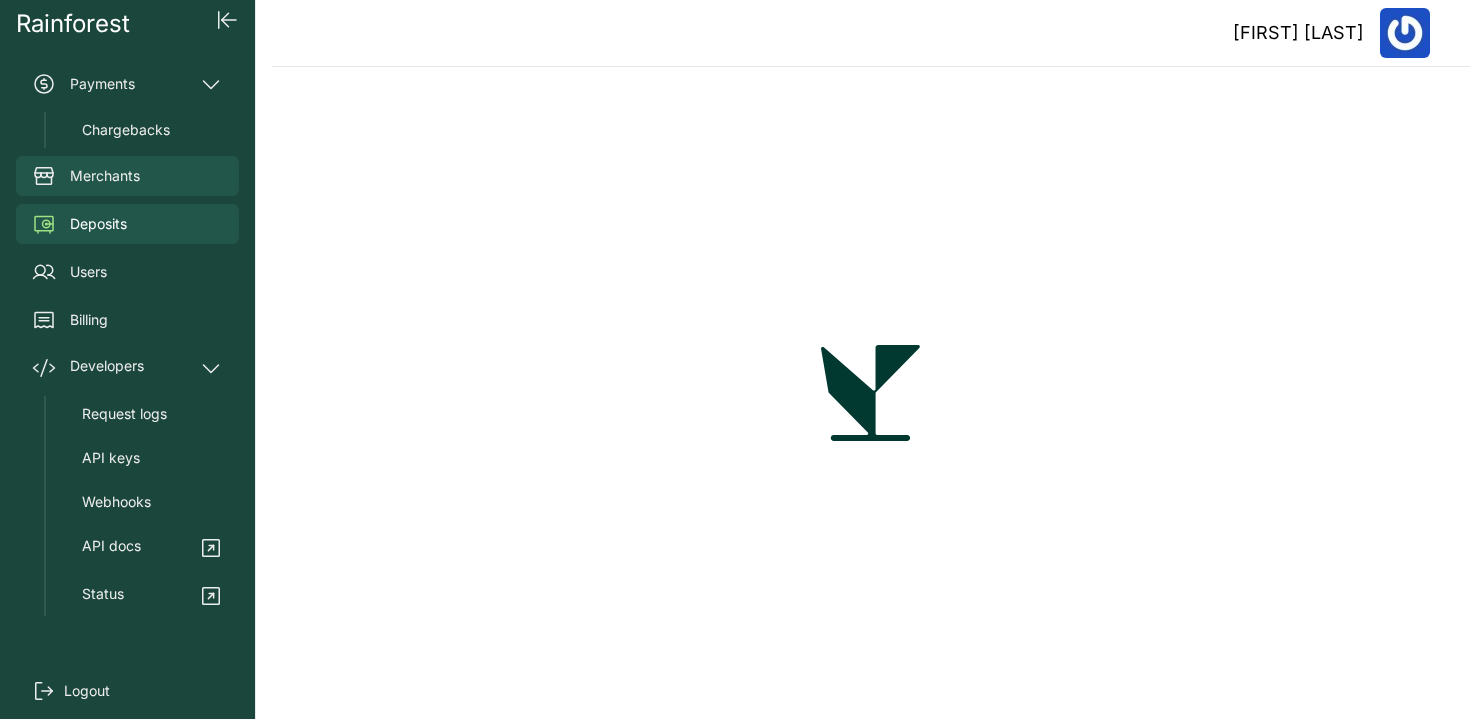 click on "Merchants" at bounding box center [105, 176] 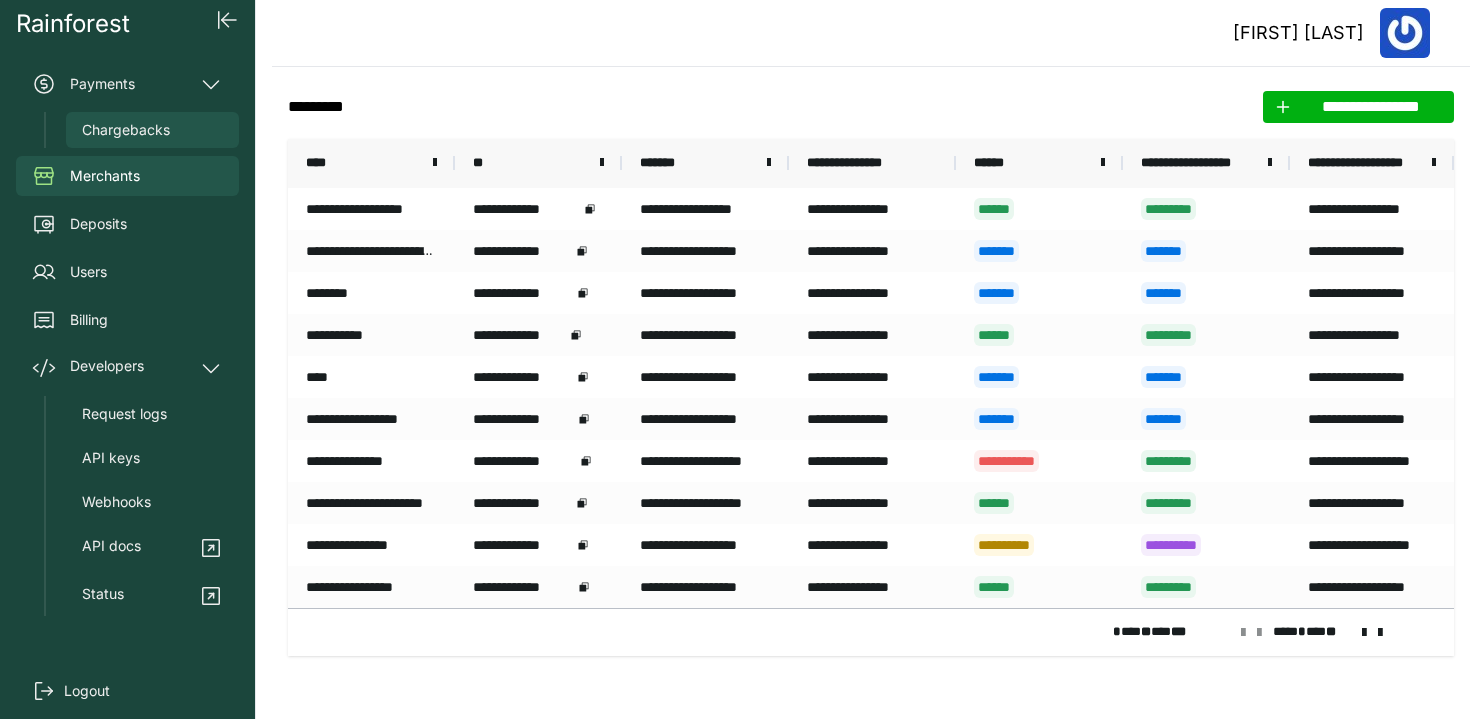 click on "Chargebacks" at bounding box center [126, 130] 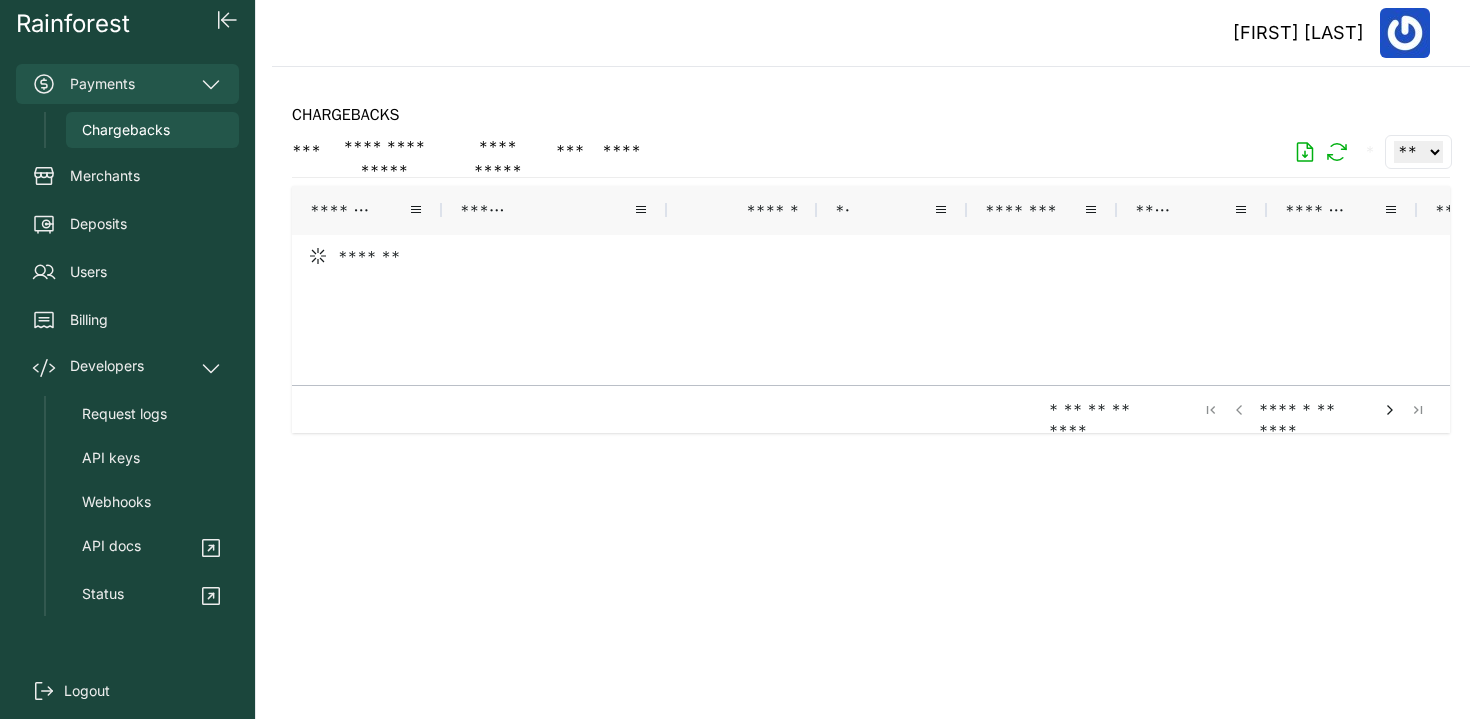 click on "Payments" at bounding box center [127, 84] 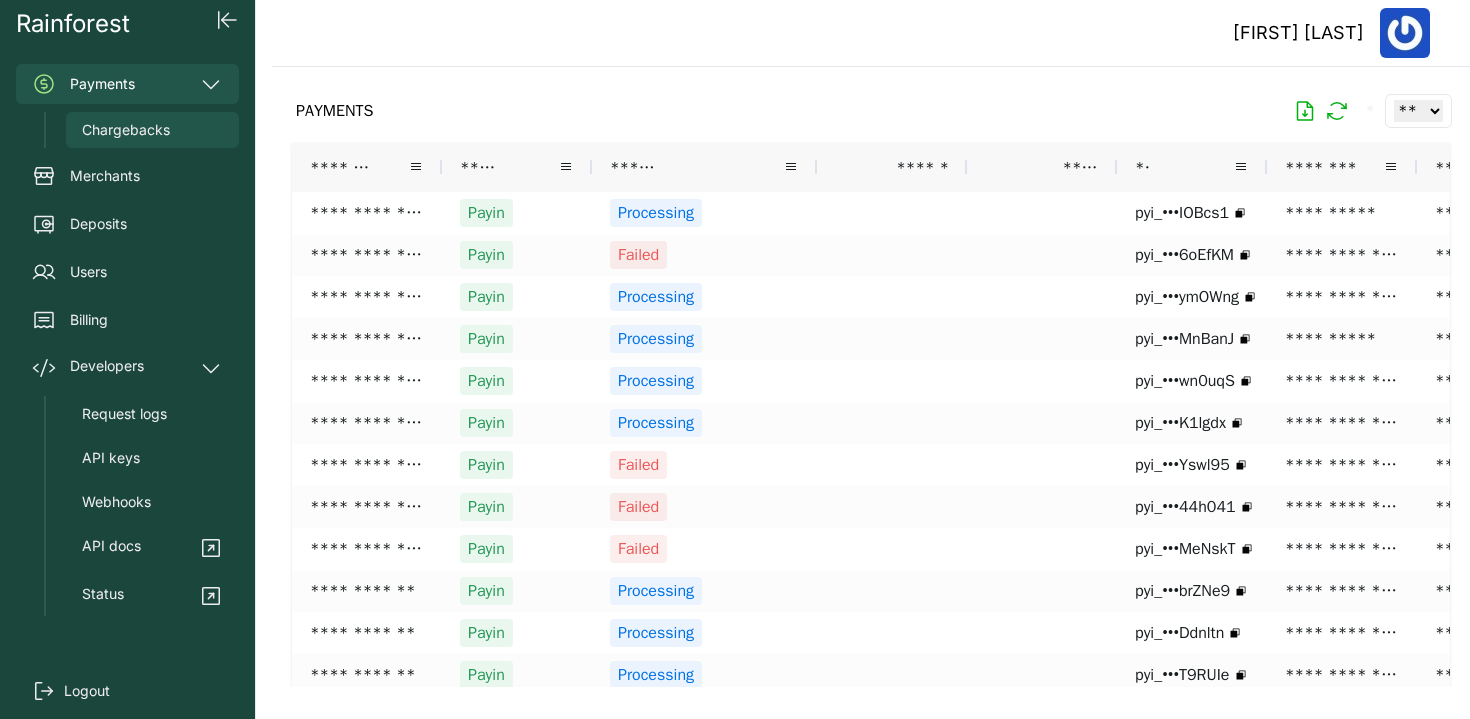 click on "Chargebacks" at bounding box center (152, 130) 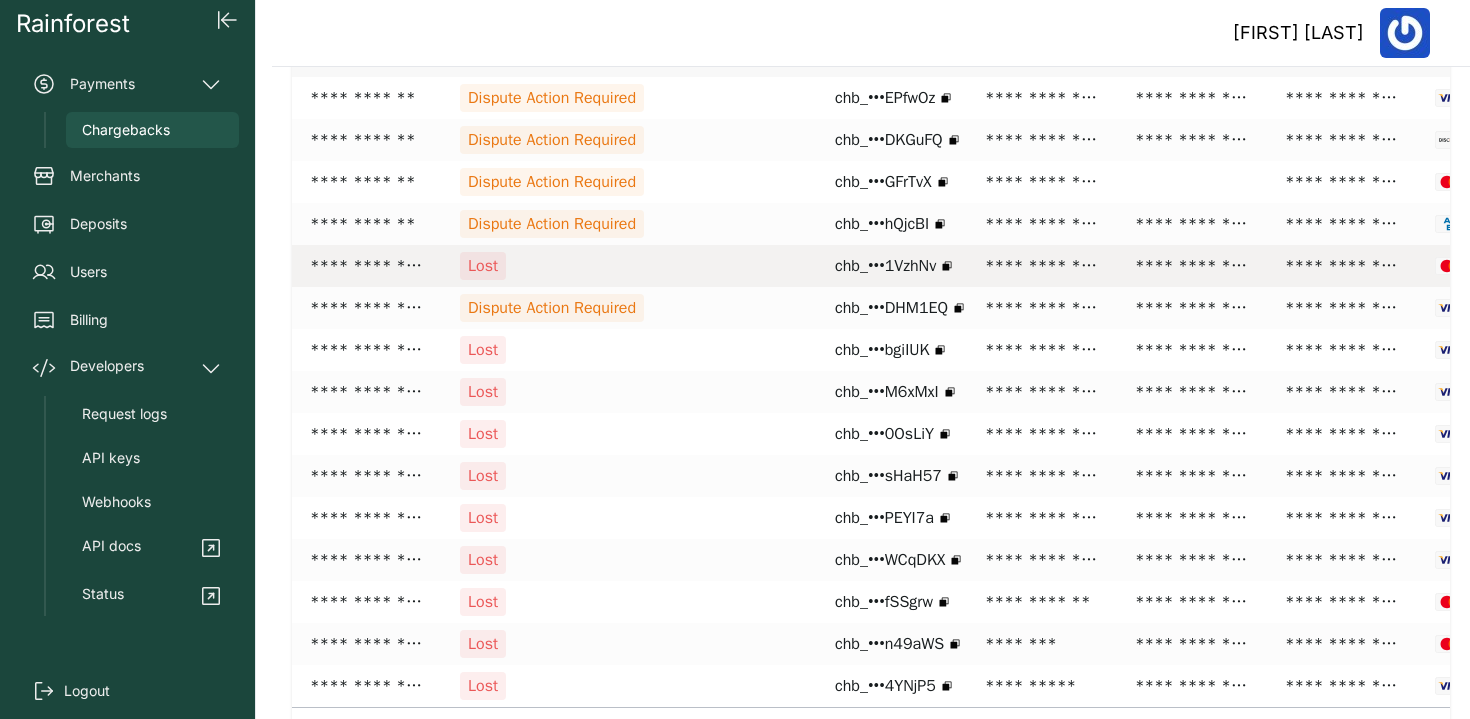 scroll, scrollTop: 0, scrollLeft: 0, axis: both 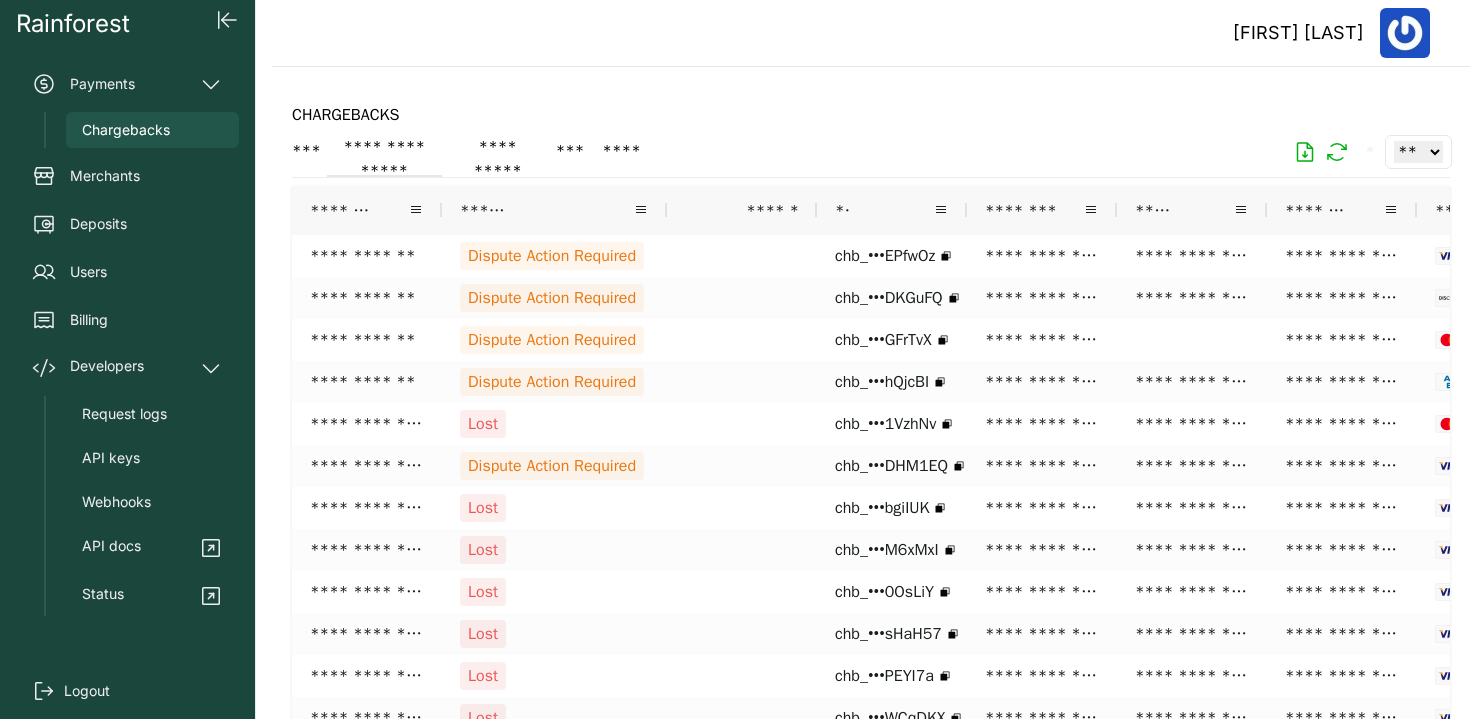 click on "**********" 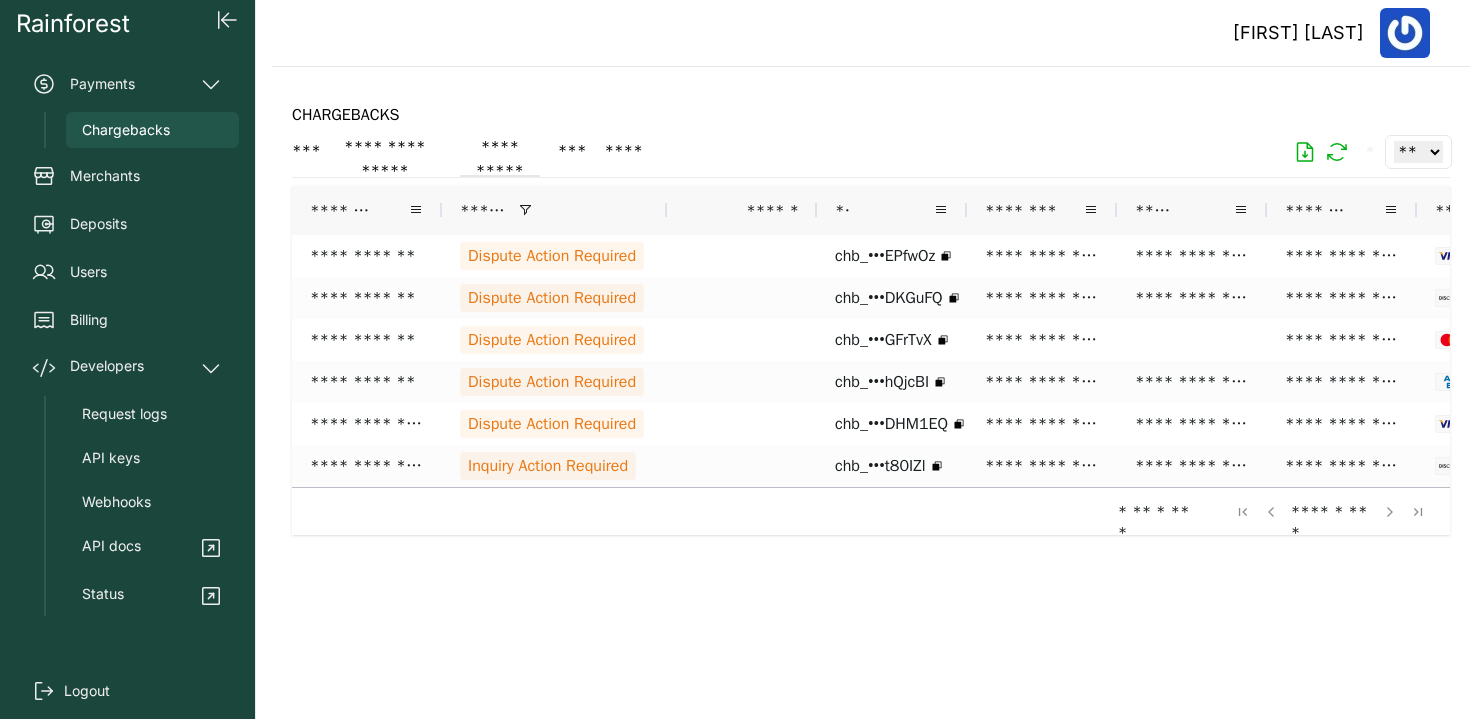 click on "**********" 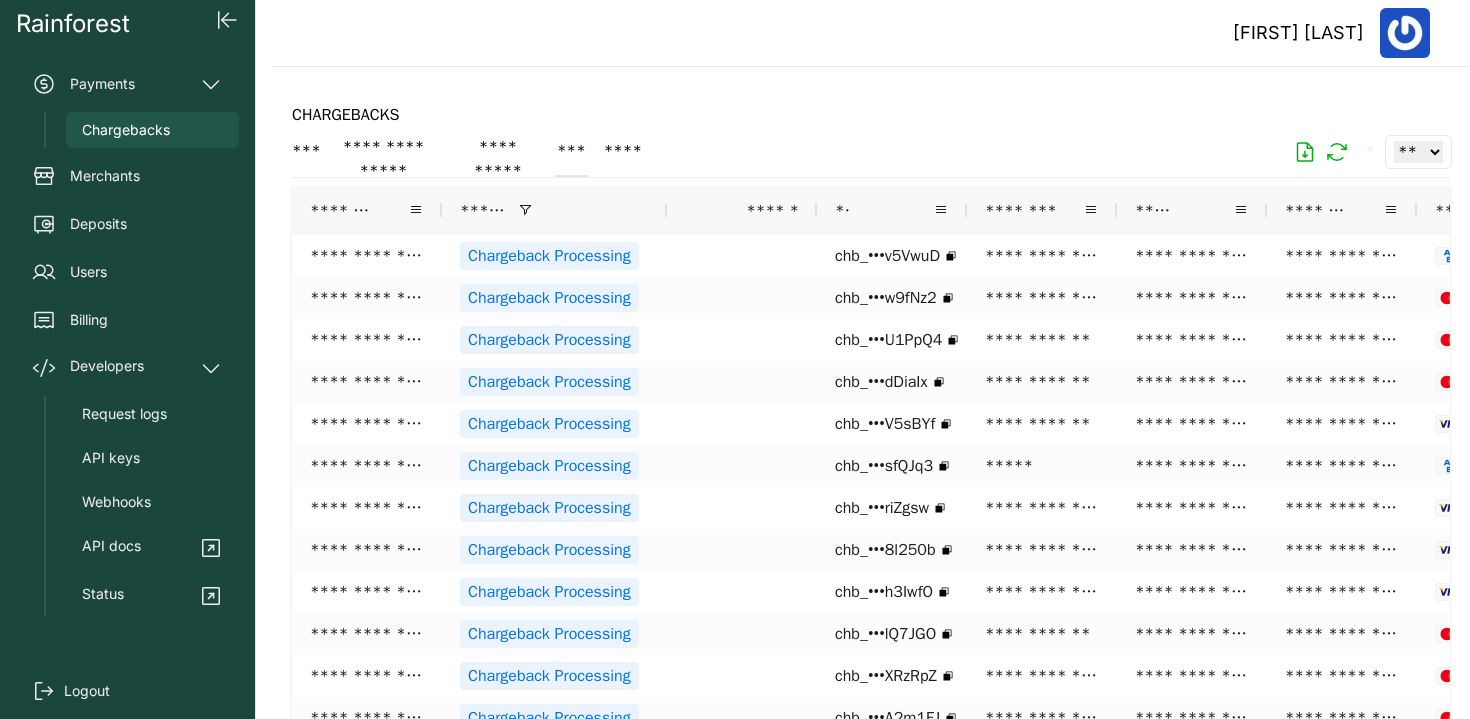 click on "***" 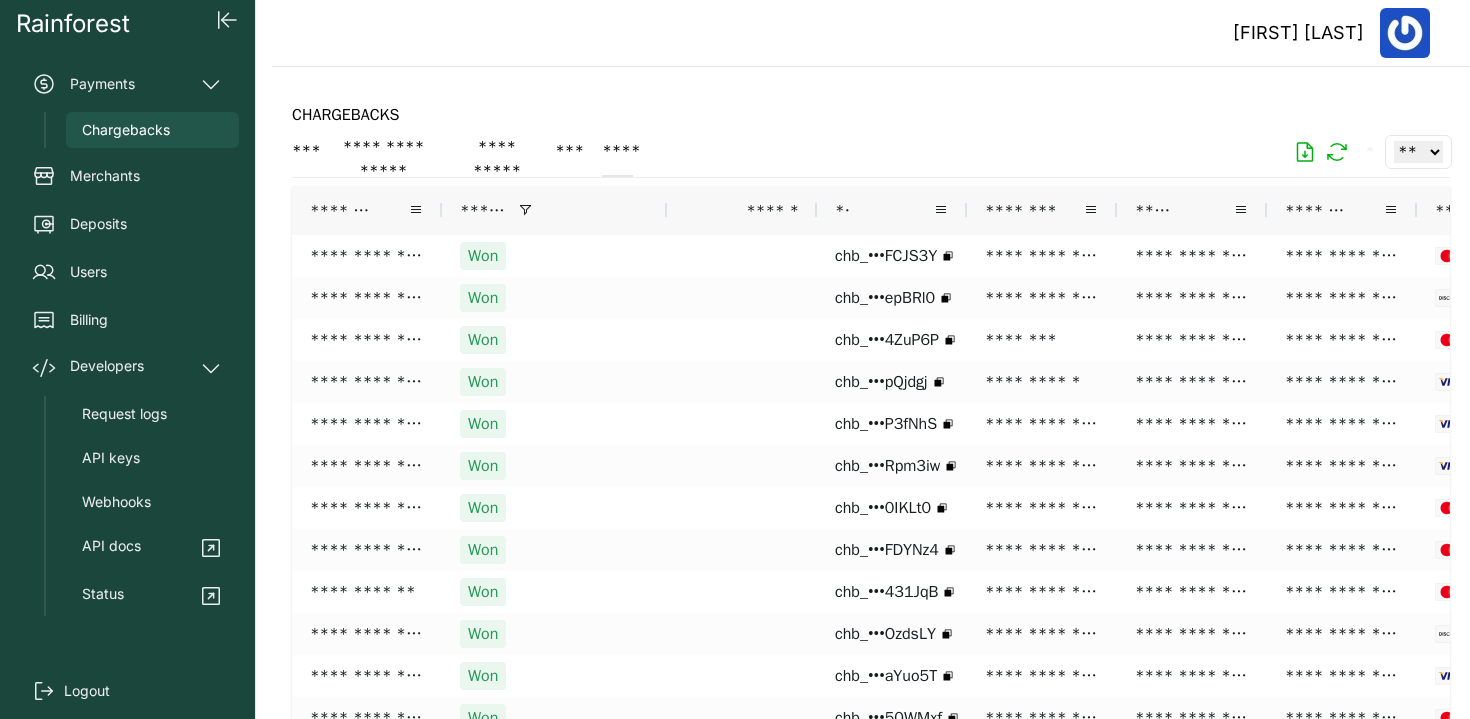 click on "****" 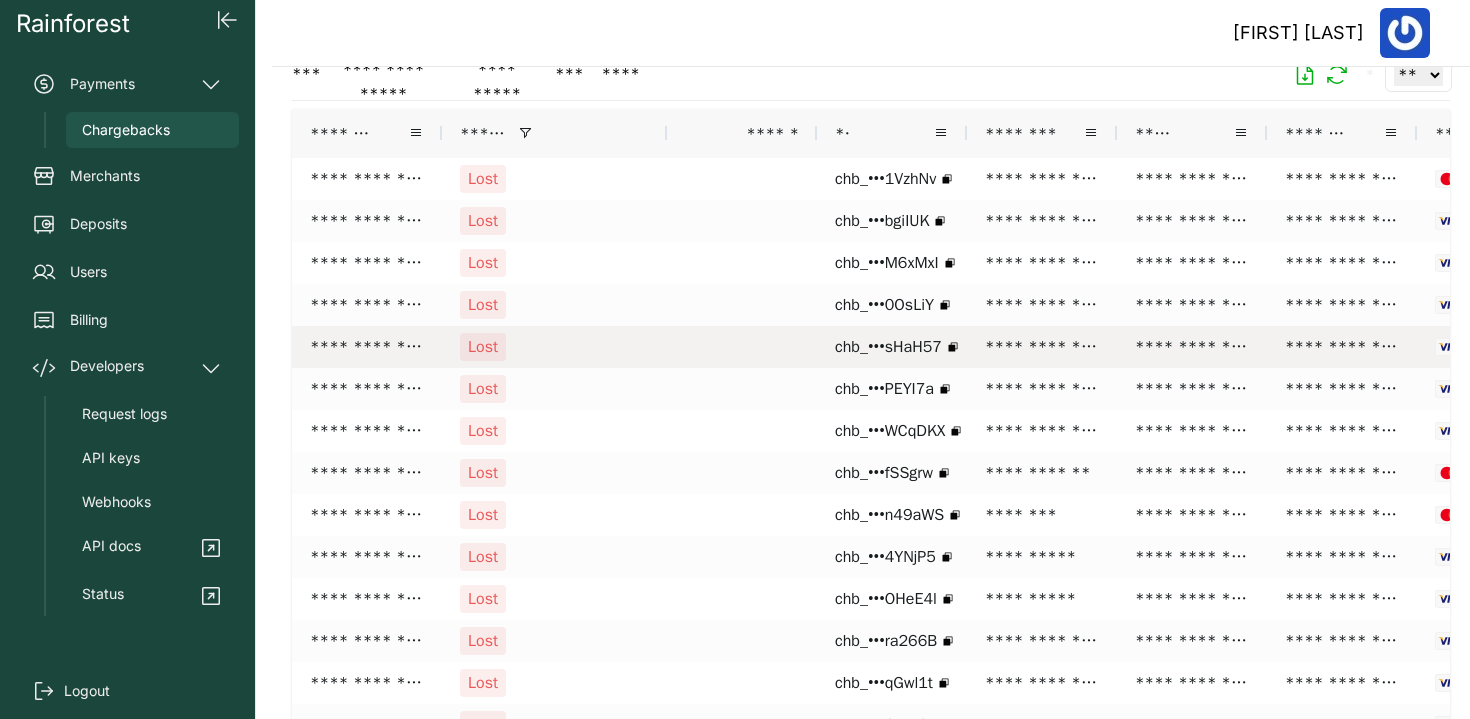 scroll, scrollTop: 194, scrollLeft: 0, axis: vertical 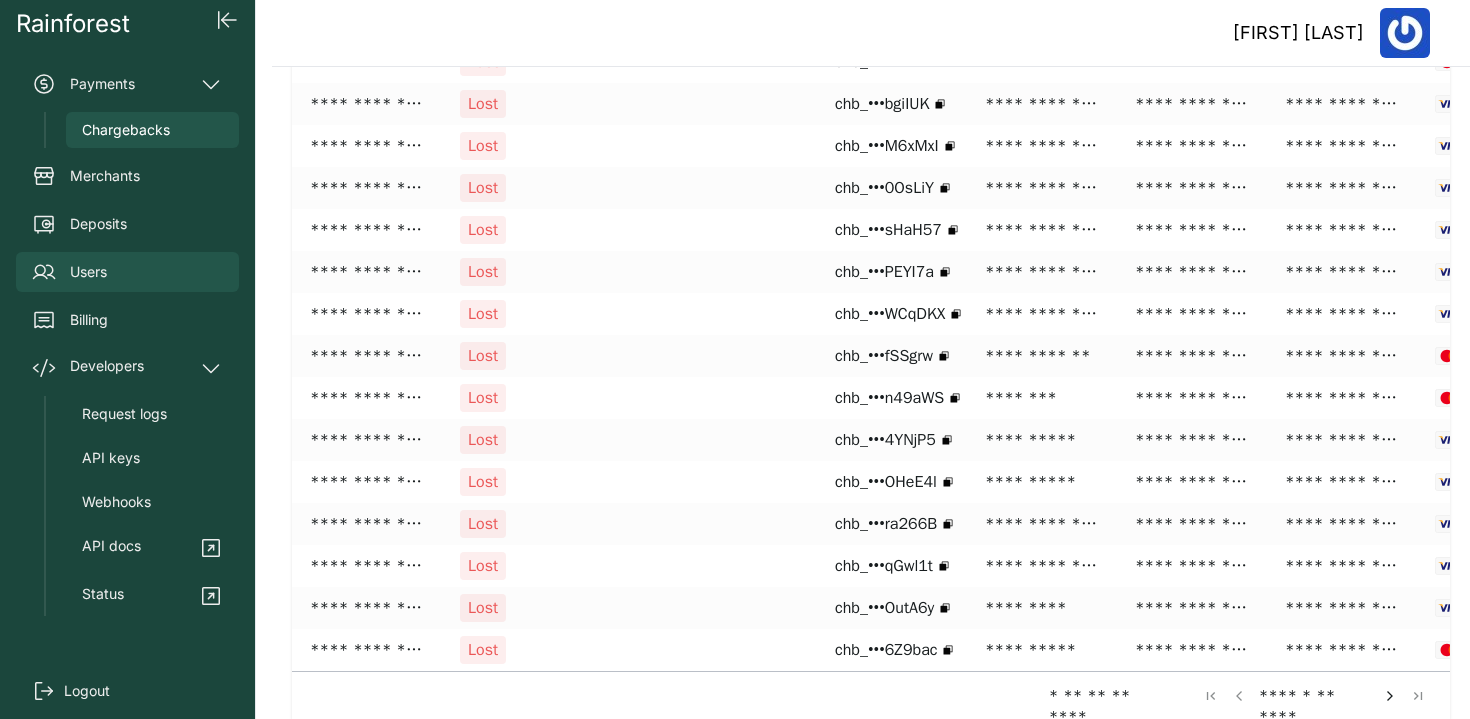 click on "Users" at bounding box center [88, 272] 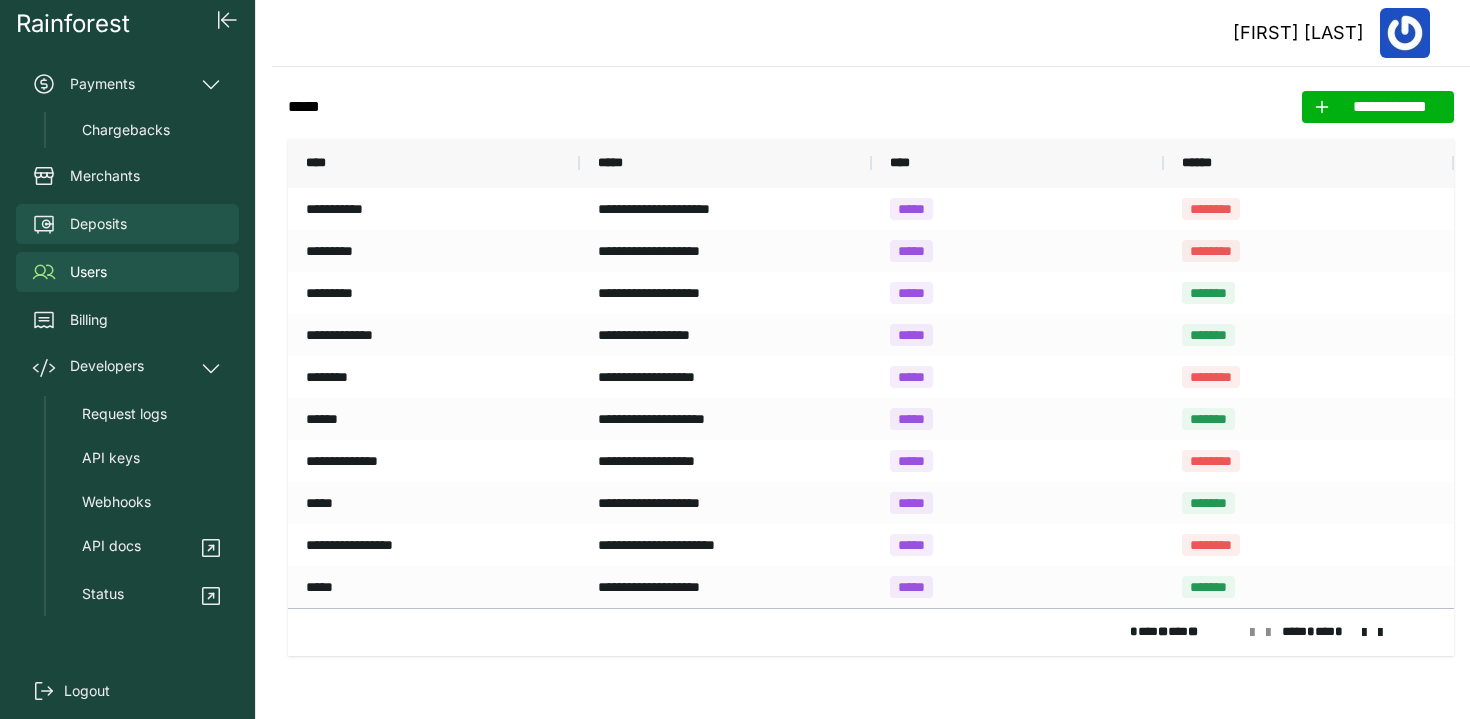 click on "Deposits" at bounding box center [98, 224] 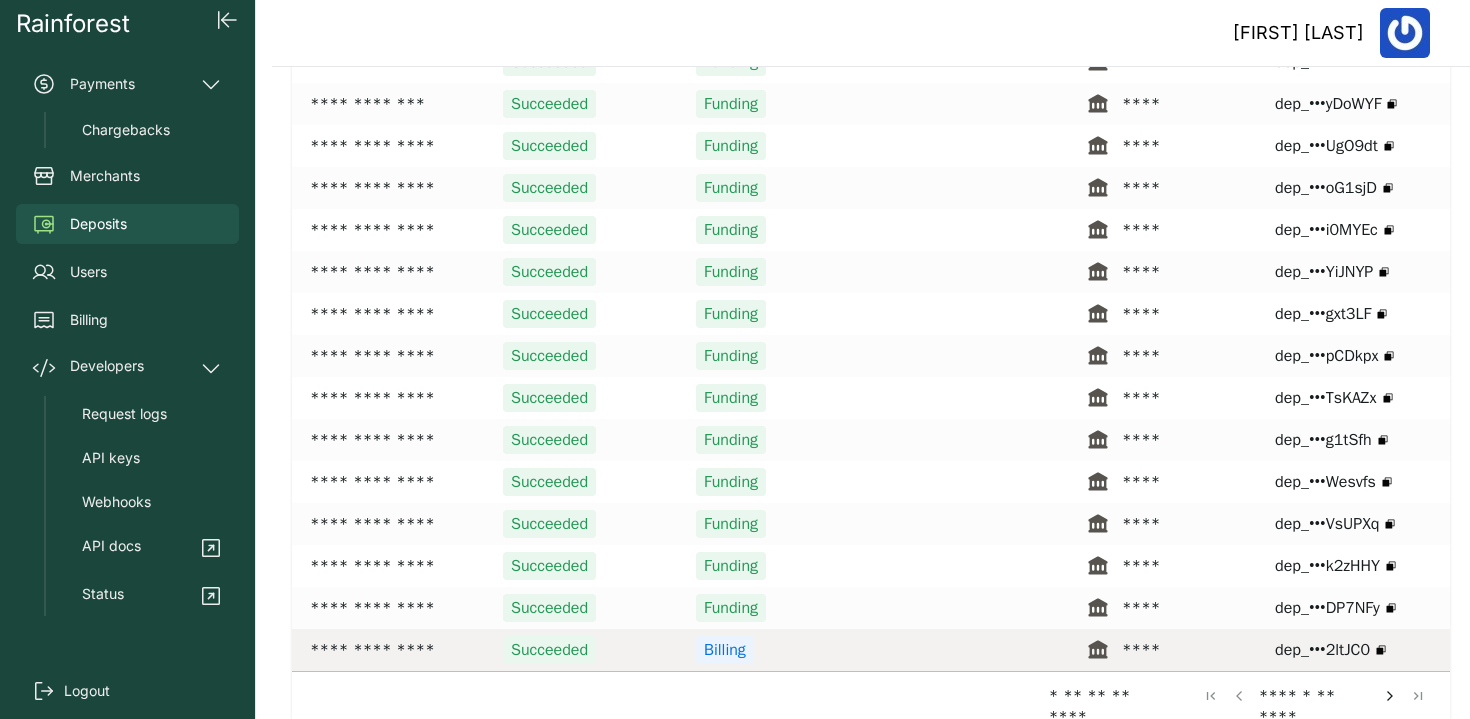 scroll, scrollTop: 0, scrollLeft: 0, axis: both 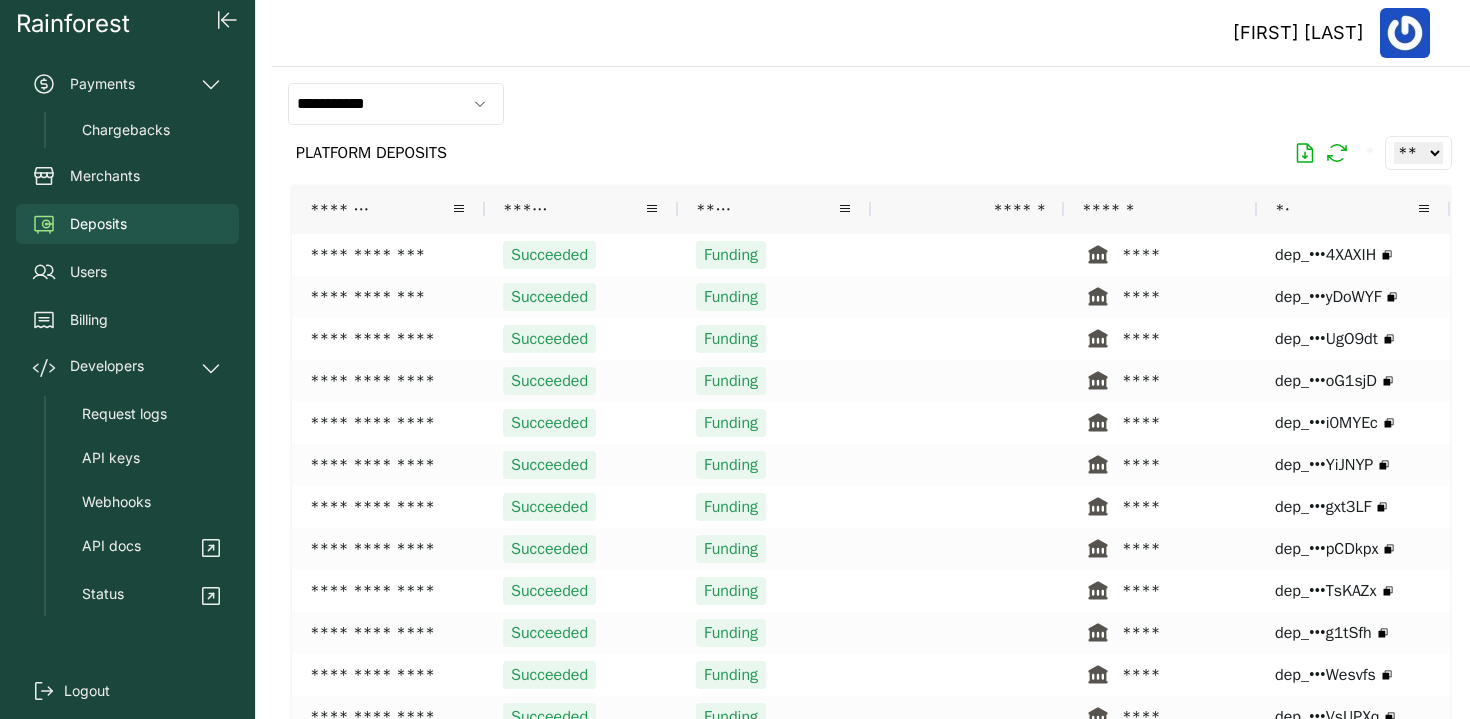 click at bounding box center (1405, 33) 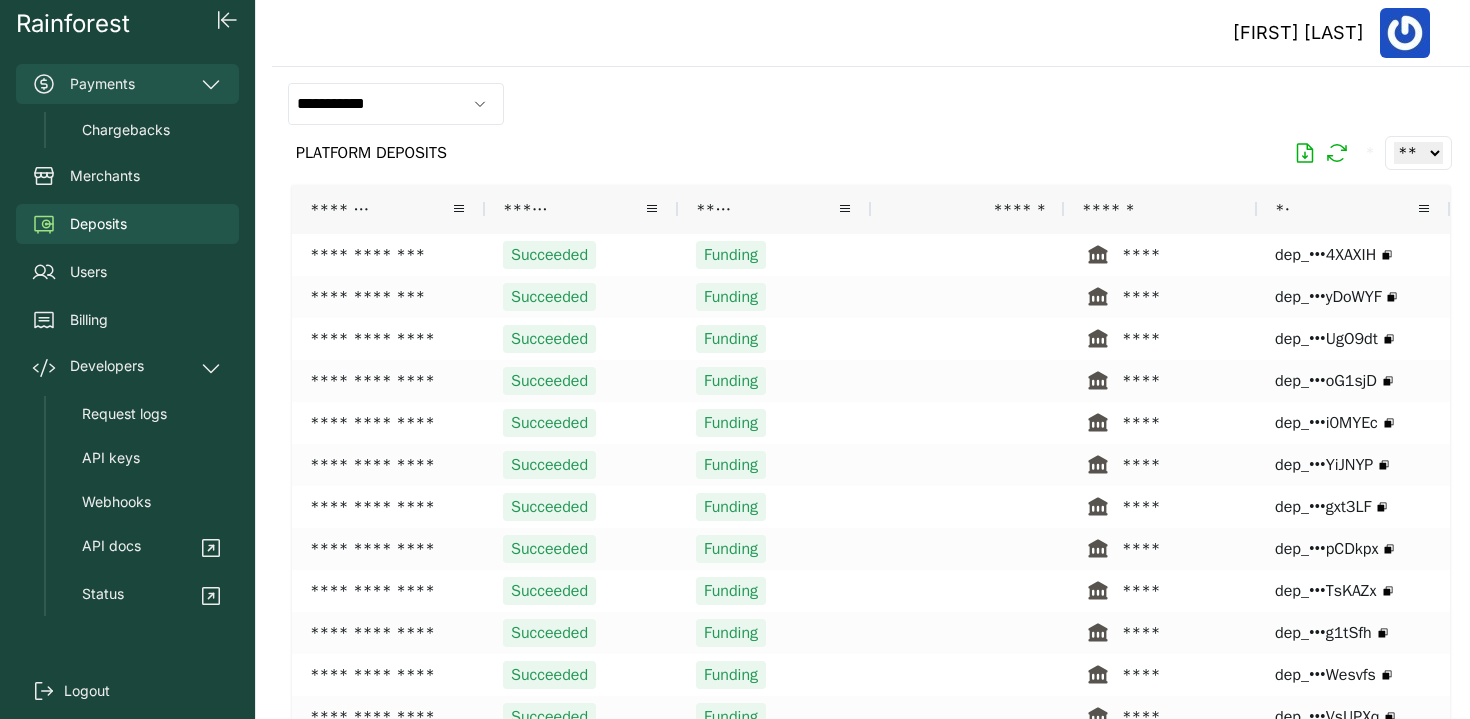 click on "Payments" at bounding box center (127, 84) 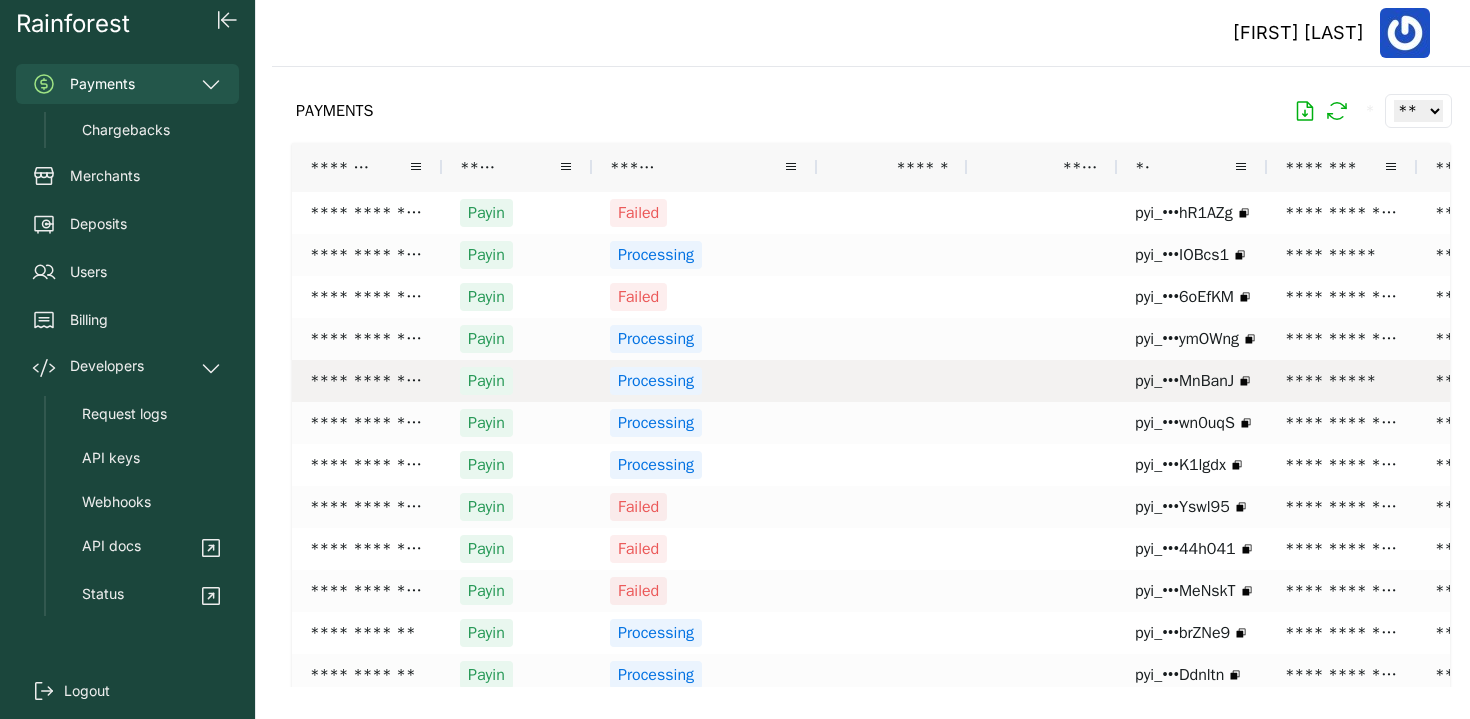 scroll, scrollTop: 0, scrollLeft: 456, axis: horizontal 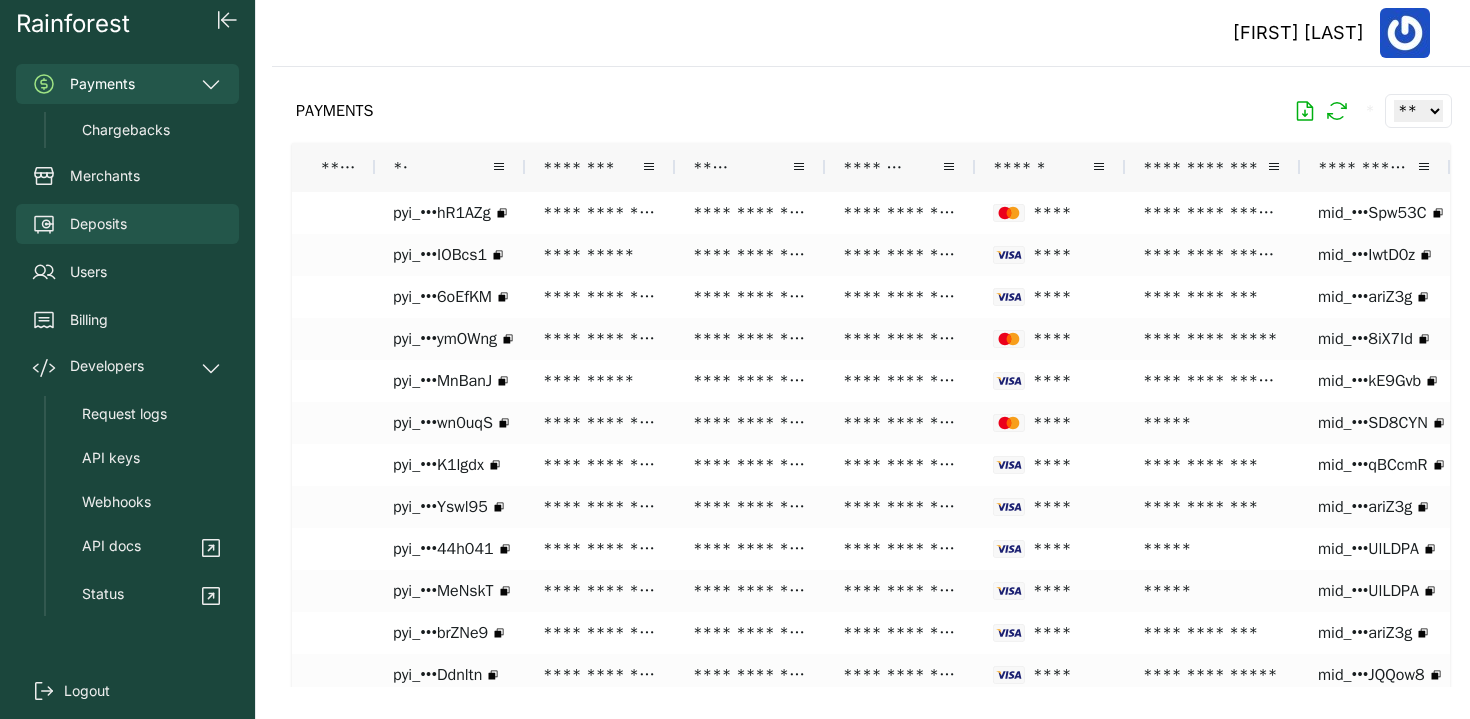 click on "Deposits" at bounding box center [127, 224] 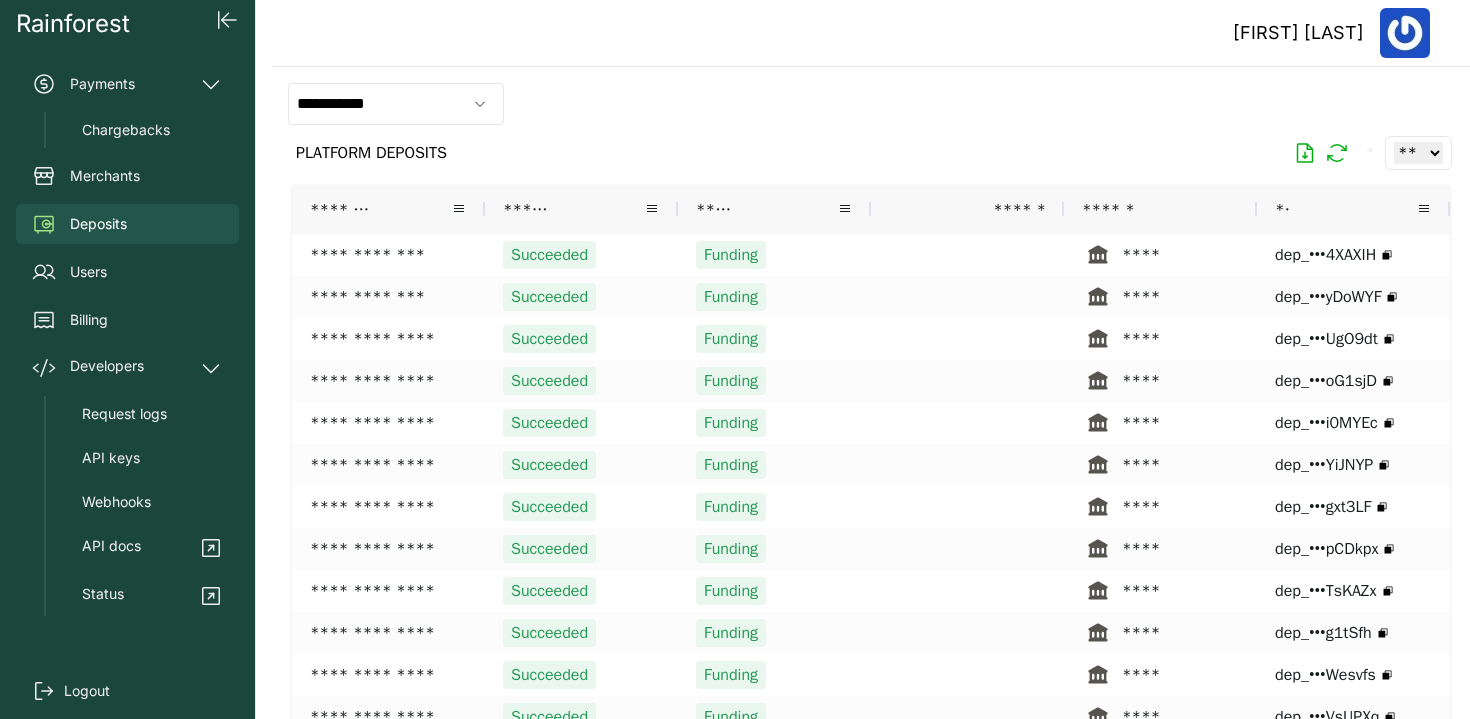click on "**********" 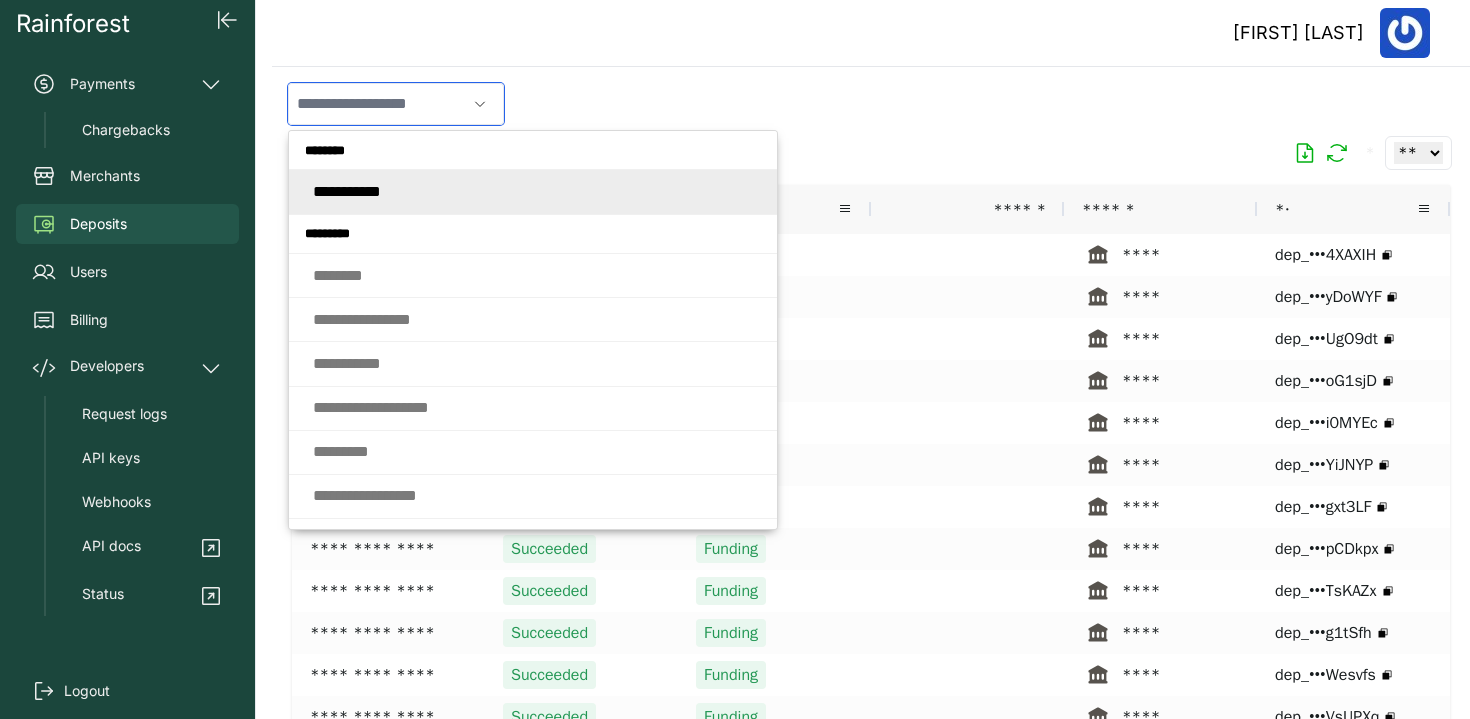 click at bounding box center (377, 104) 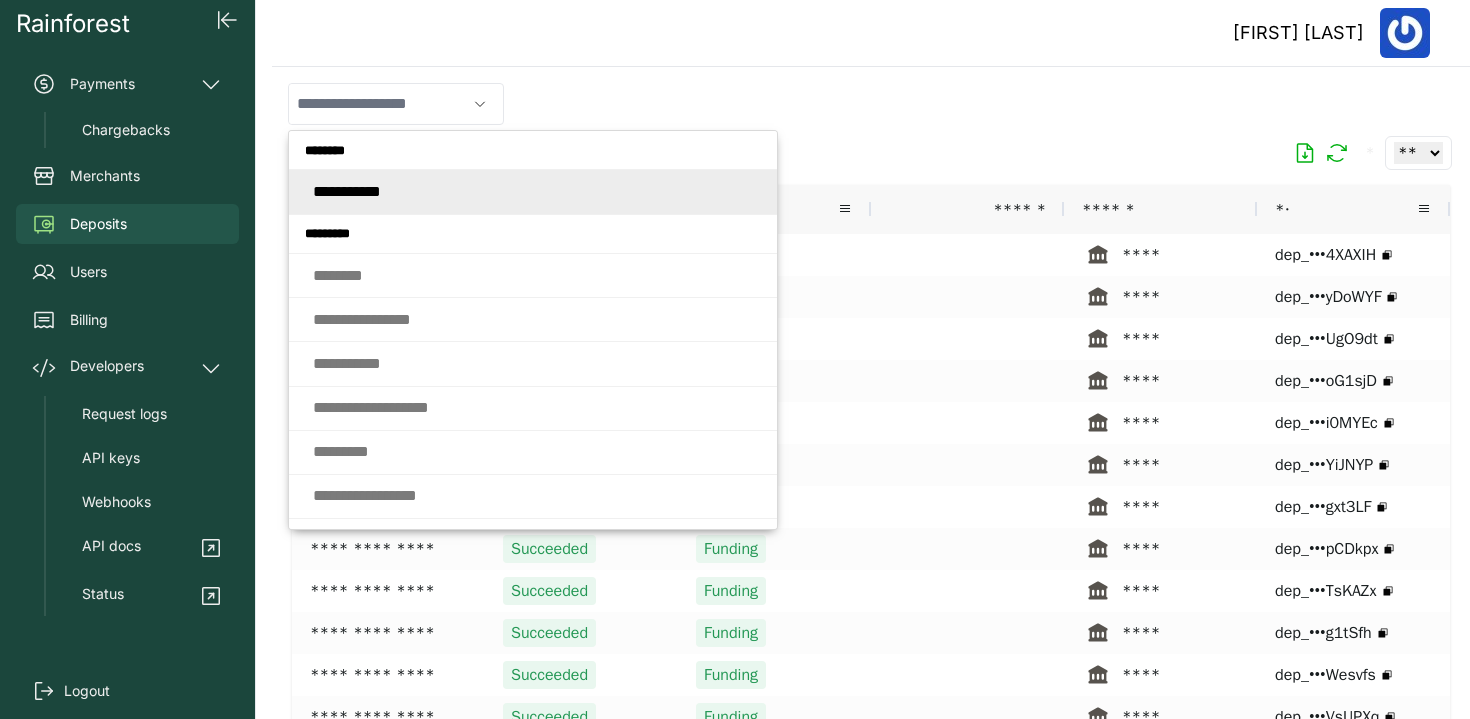 type on "**********" 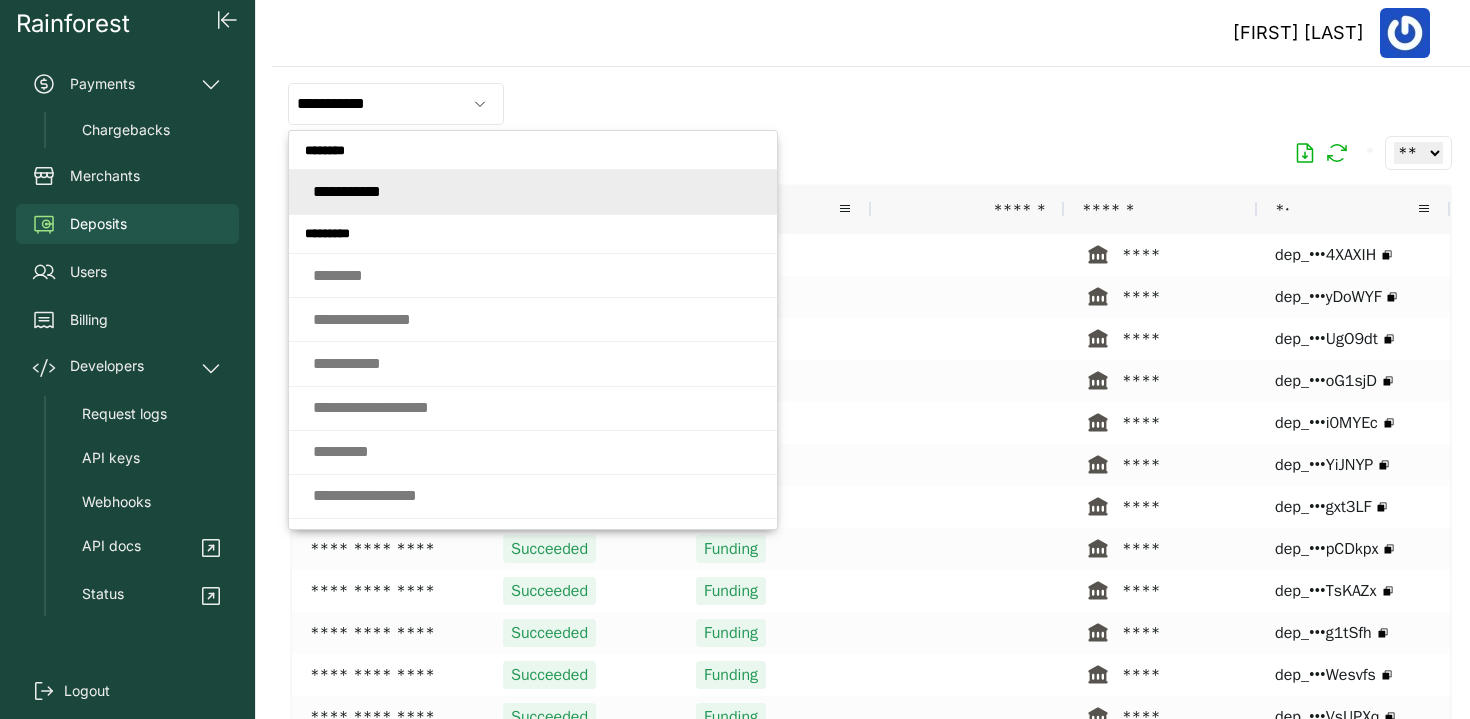 click on "Ami Kumordzie" at bounding box center [871, 33] 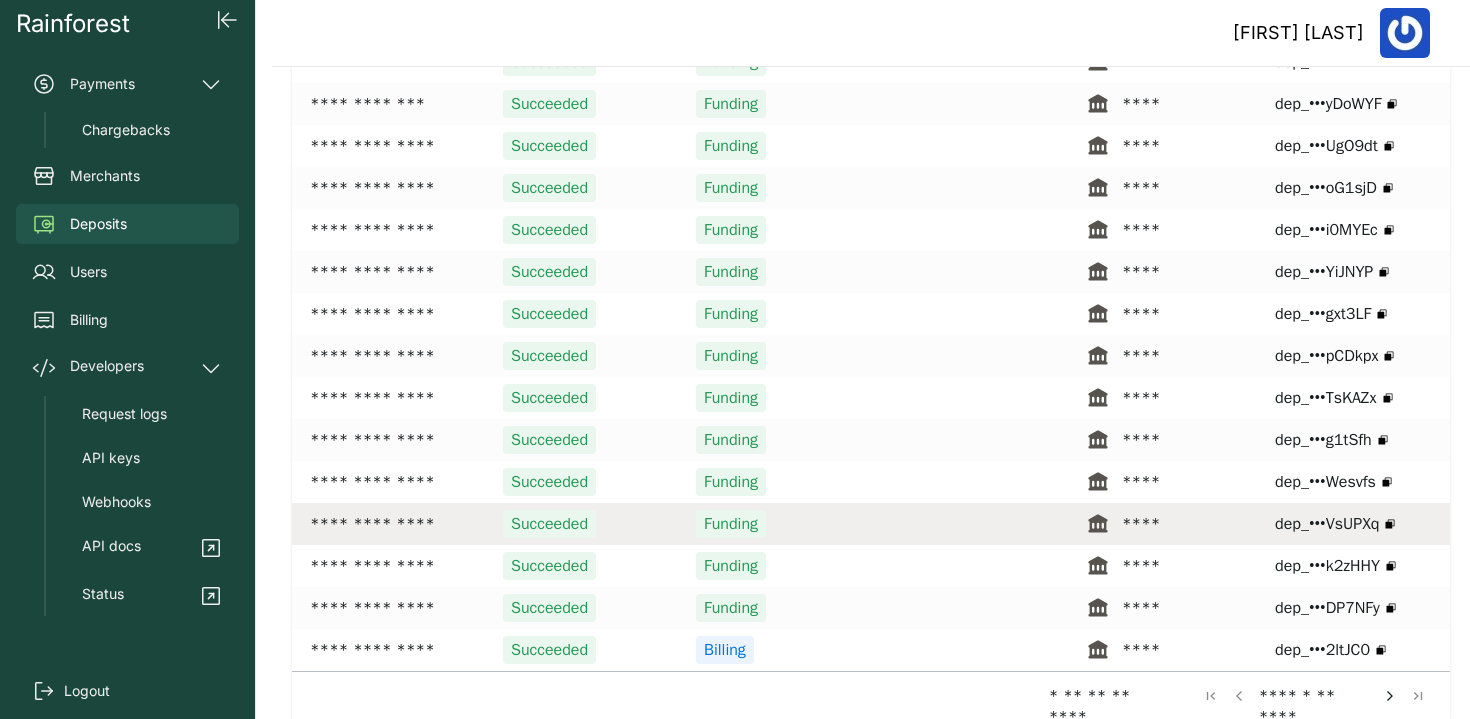 scroll, scrollTop: 0, scrollLeft: 0, axis: both 